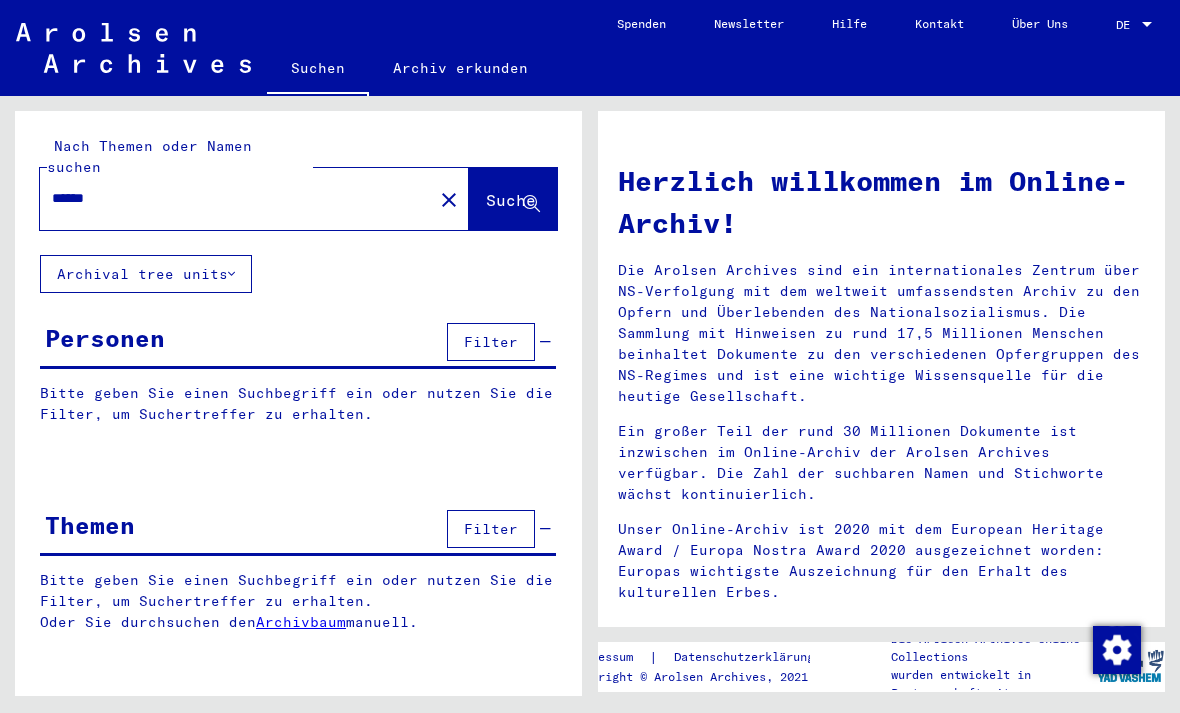 scroll, scrollTop: 0, scrollLeft: 0, axis: both 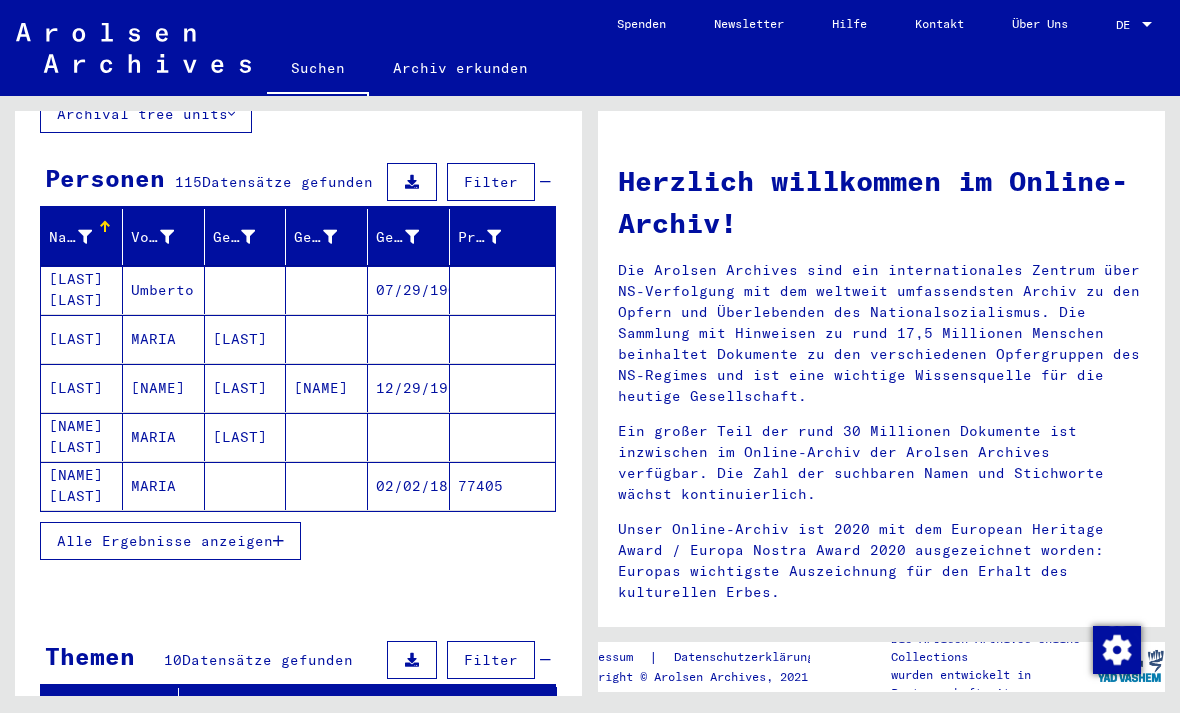 click on "Alle Ergebnisse anzeigen" at bounding box center [165, 541] 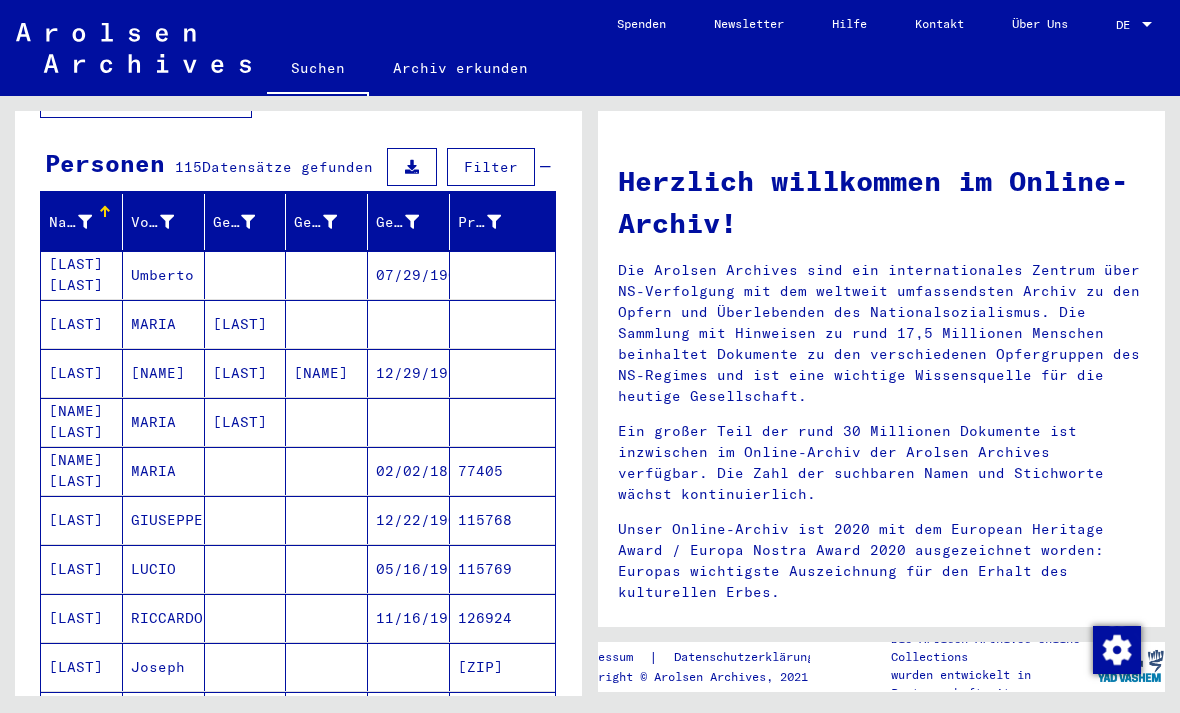 scroll, scrollTop: 173, scrollLeft: 0, axis: vertical 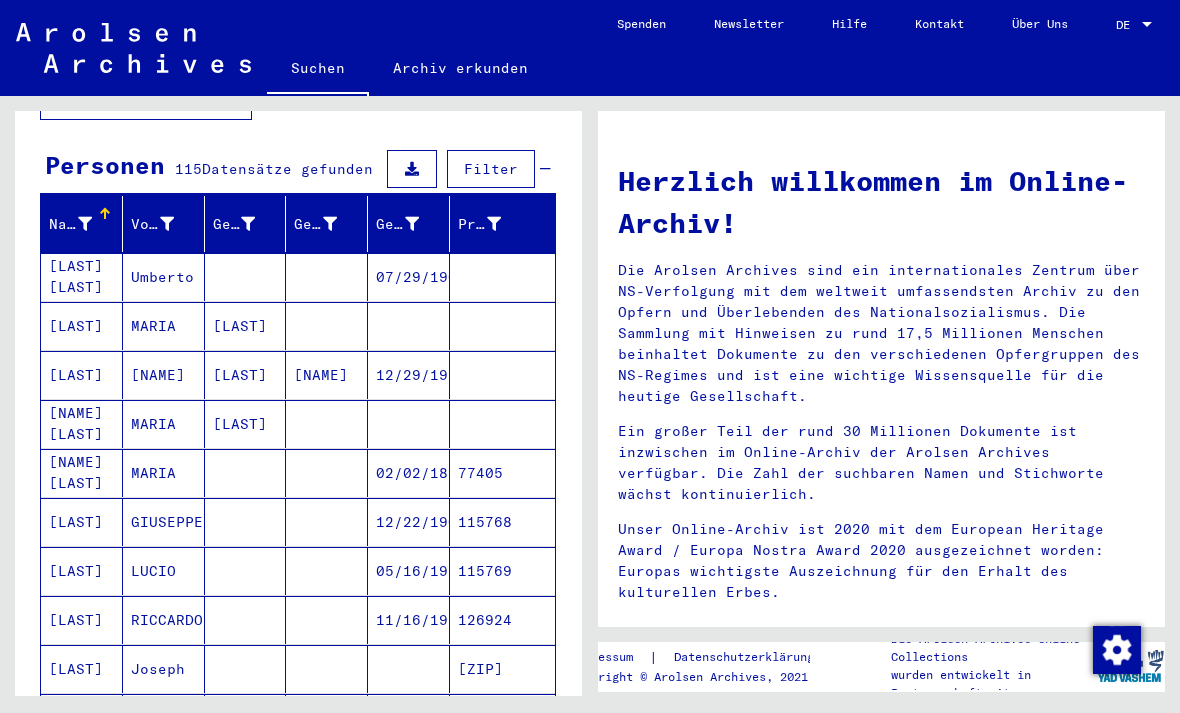 click on "LUCIO" at bounding box center (164, 620) 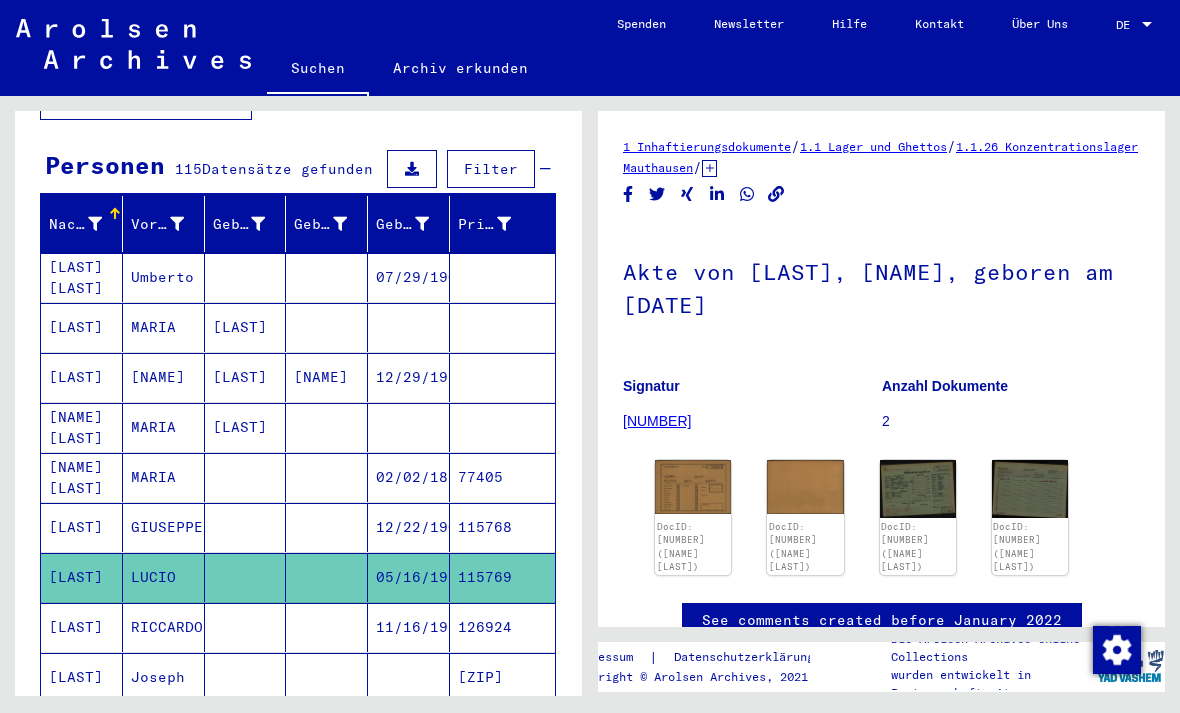 scroll, scrollTop: 0, scrollLeft: 0, axis: both 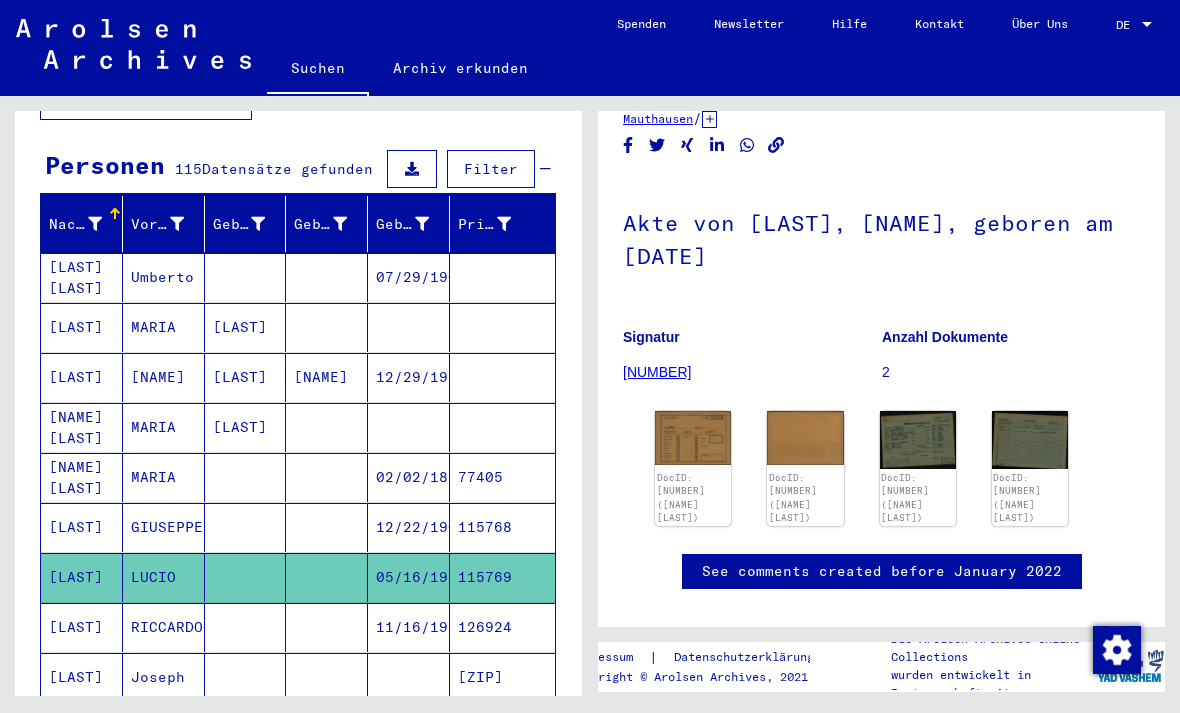 click 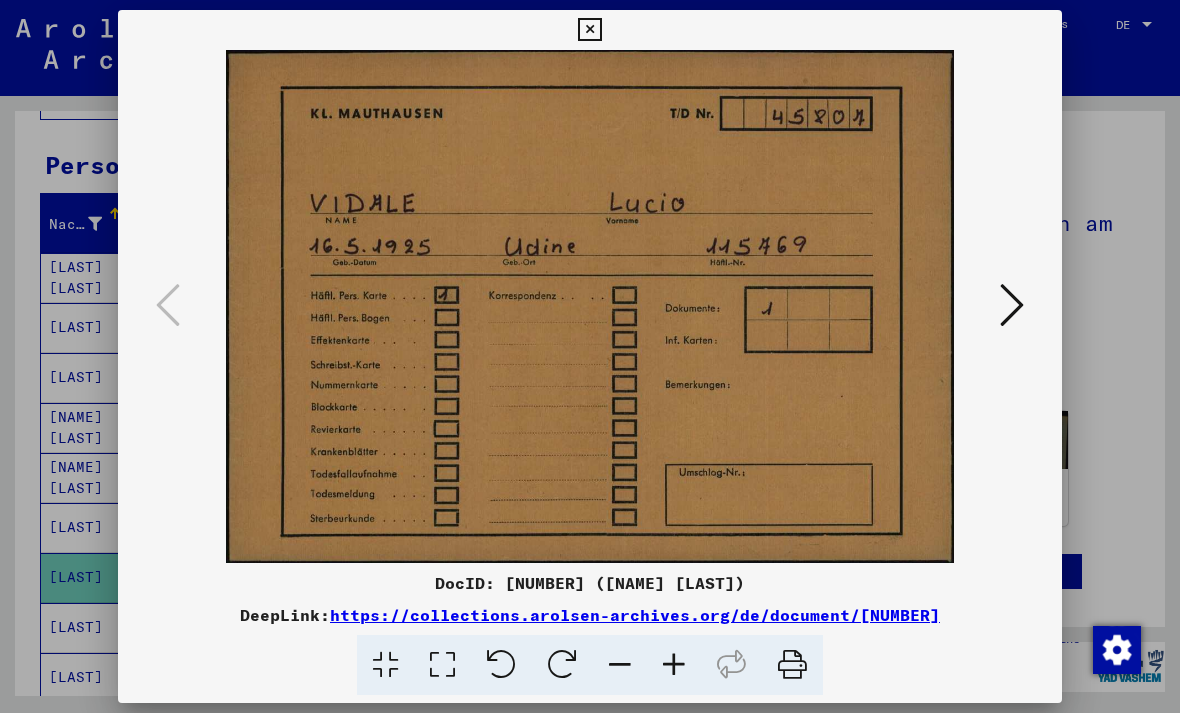 click at bounding box center [1012, 305] 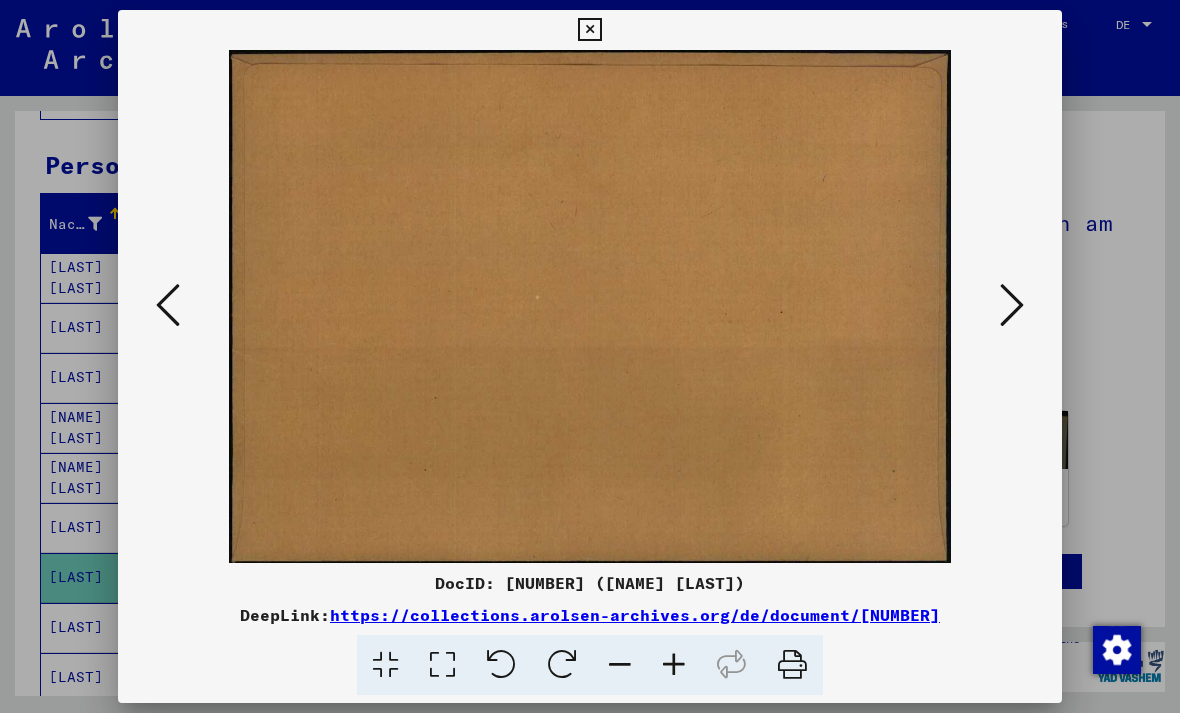 click at bounding box center [1012, 305] 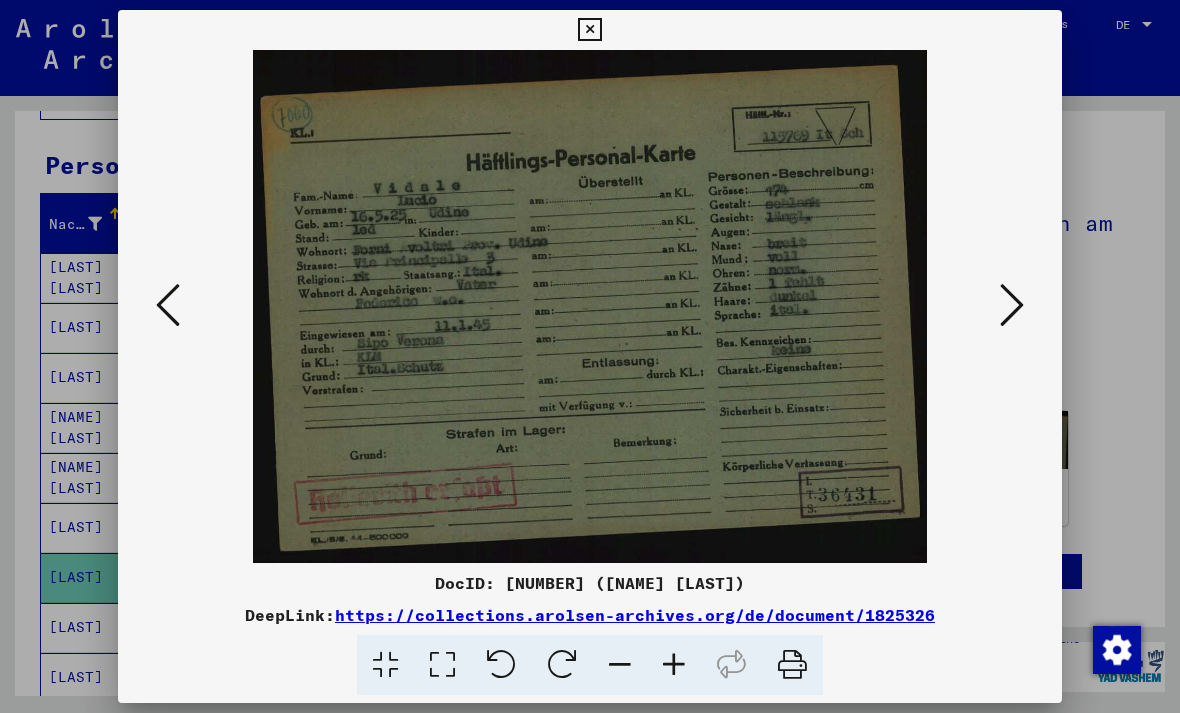 click at bounding box center (1012, 305) 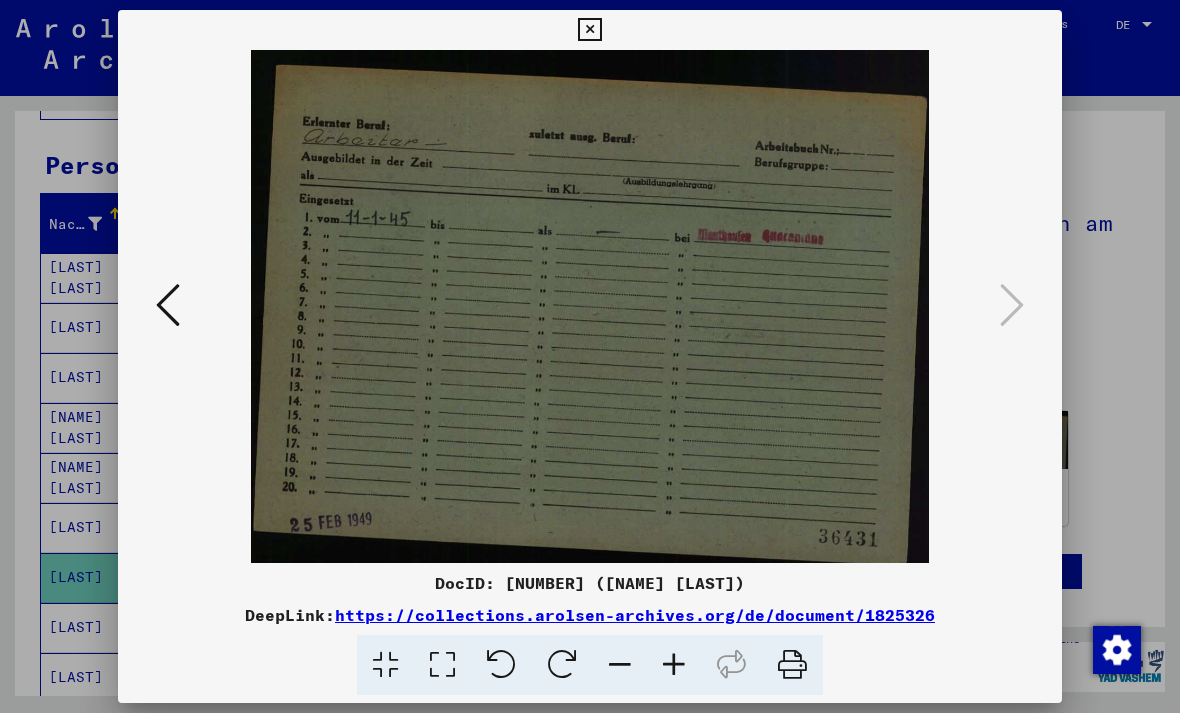 click at bounding box center (589, 30) 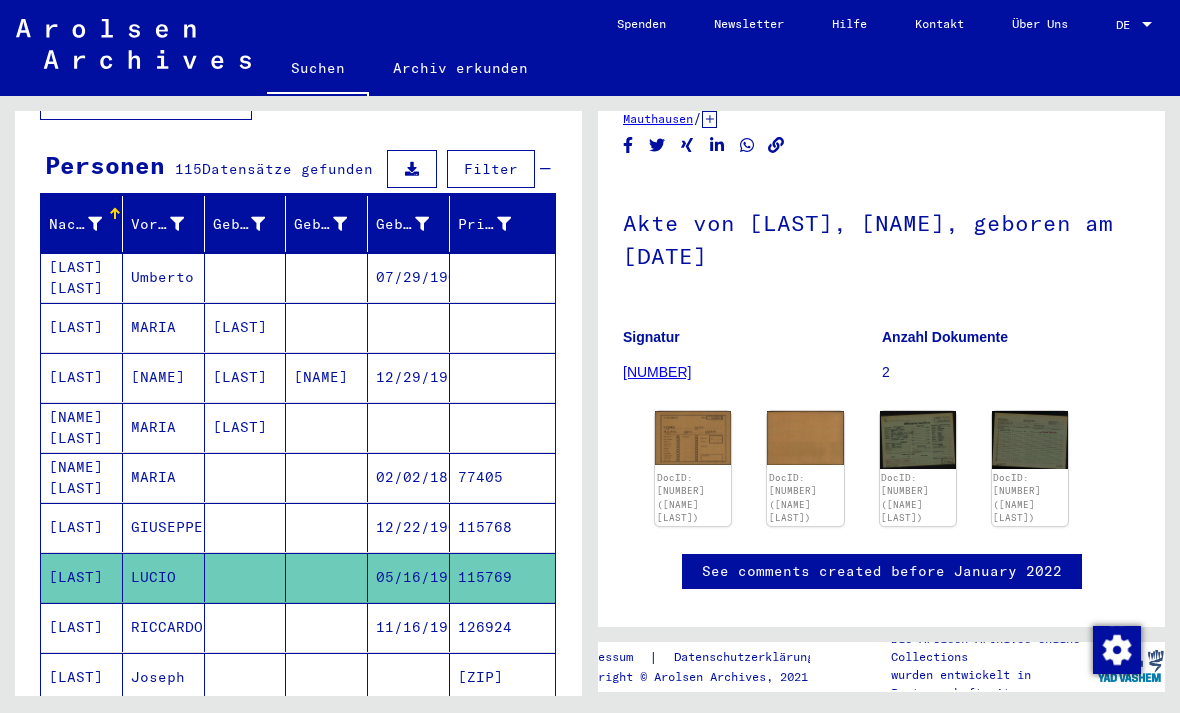 click on "GIUSEPPE" at bounding box center (164, 577) 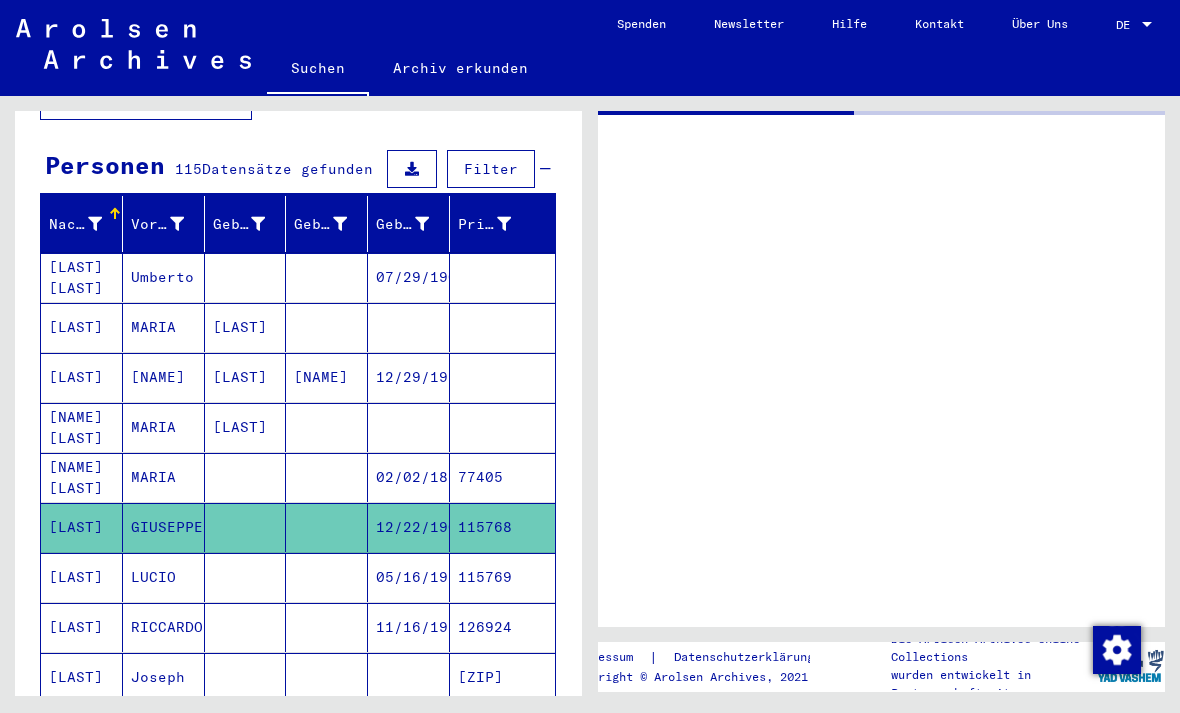scroll, scrollTop: 0, scrollLeft: 0, axis: both 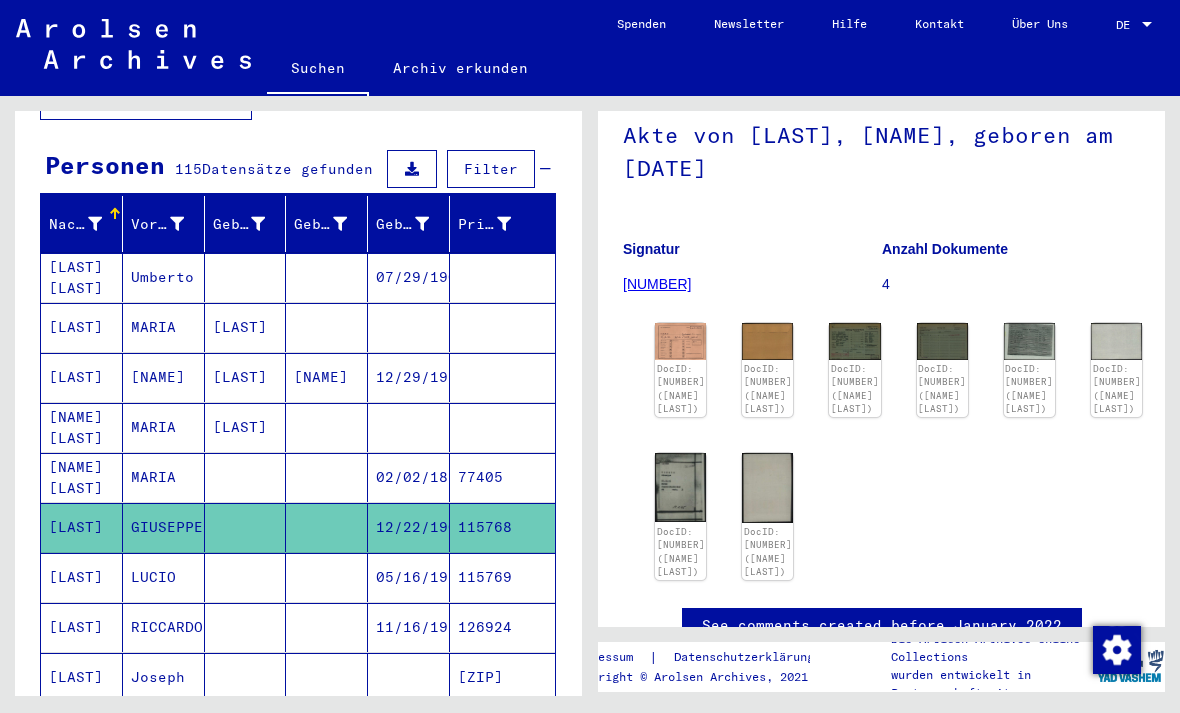 click 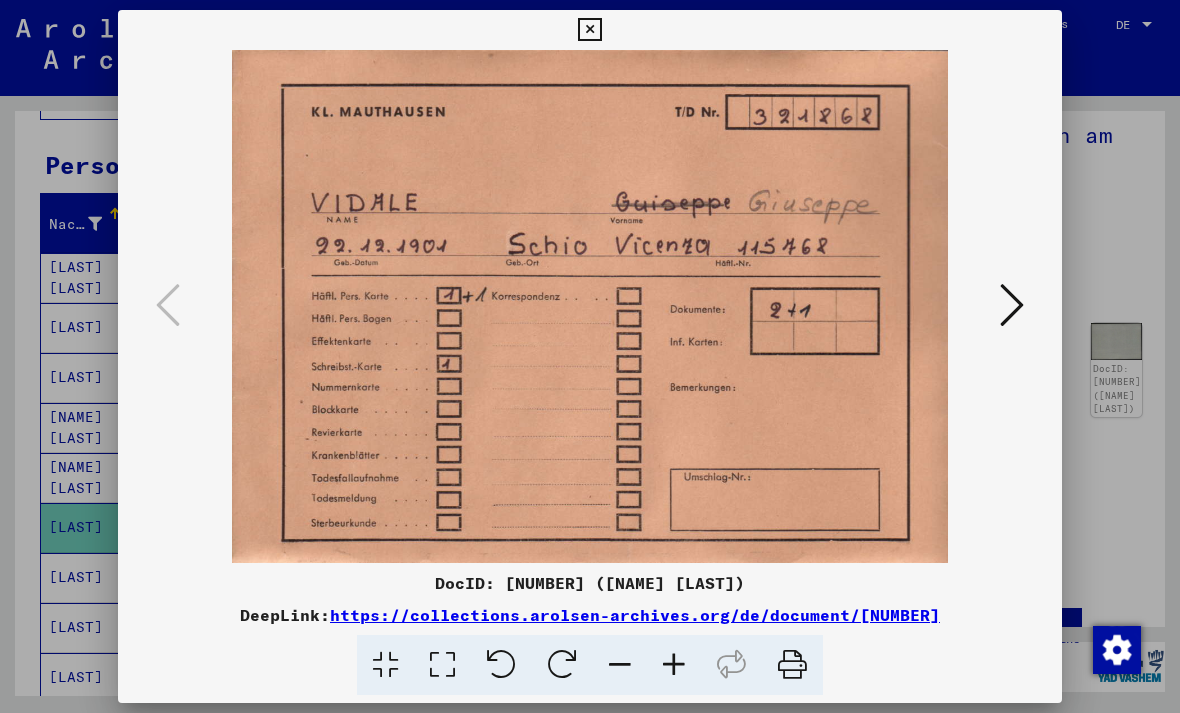 click at bounding box center (1012, 305) 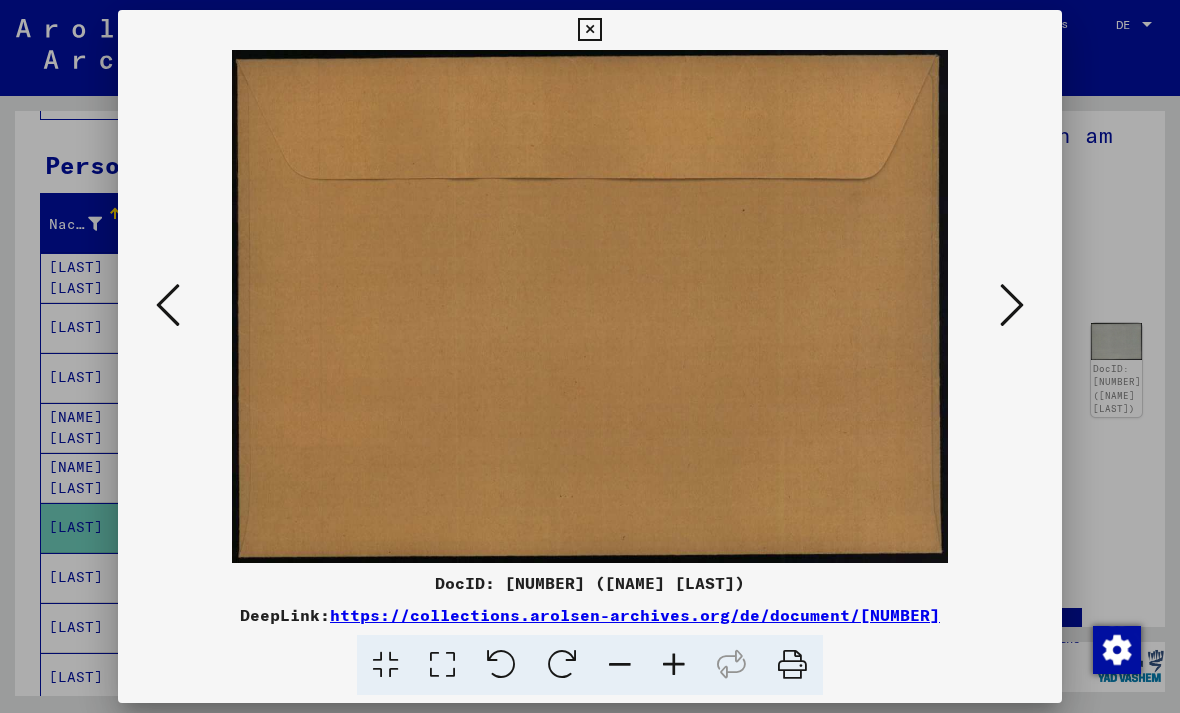 click at bounding box center (1012, 305) 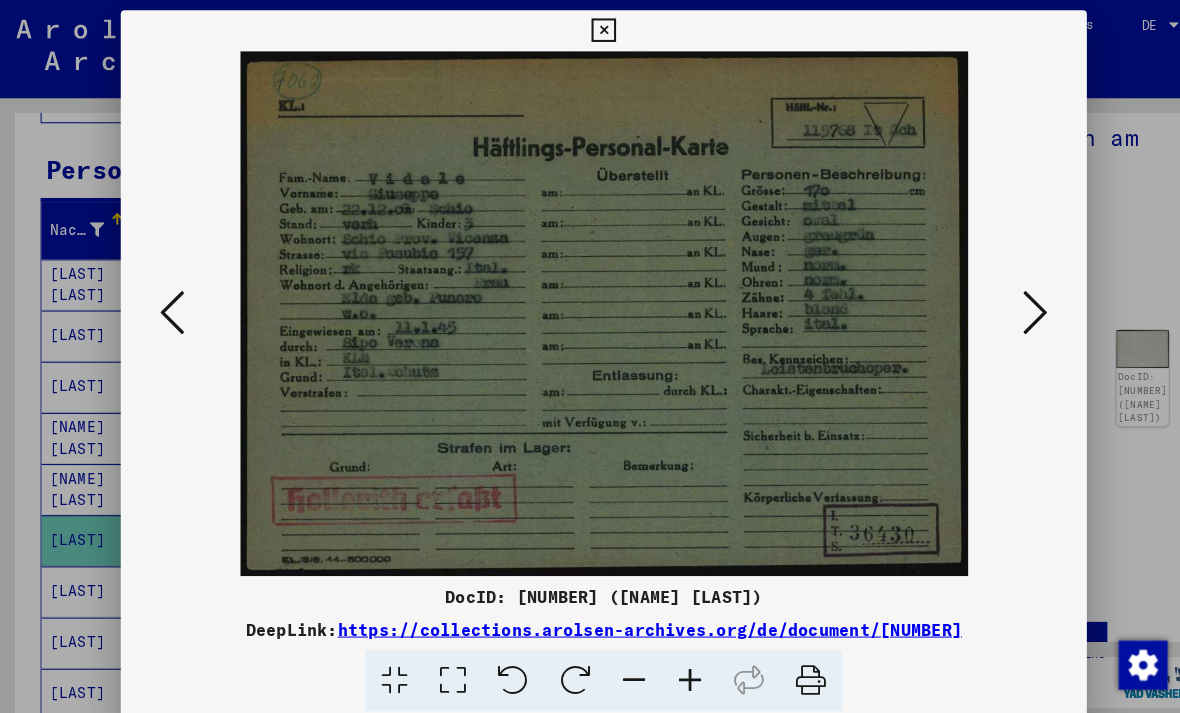 click at bounding box center [589, 30] 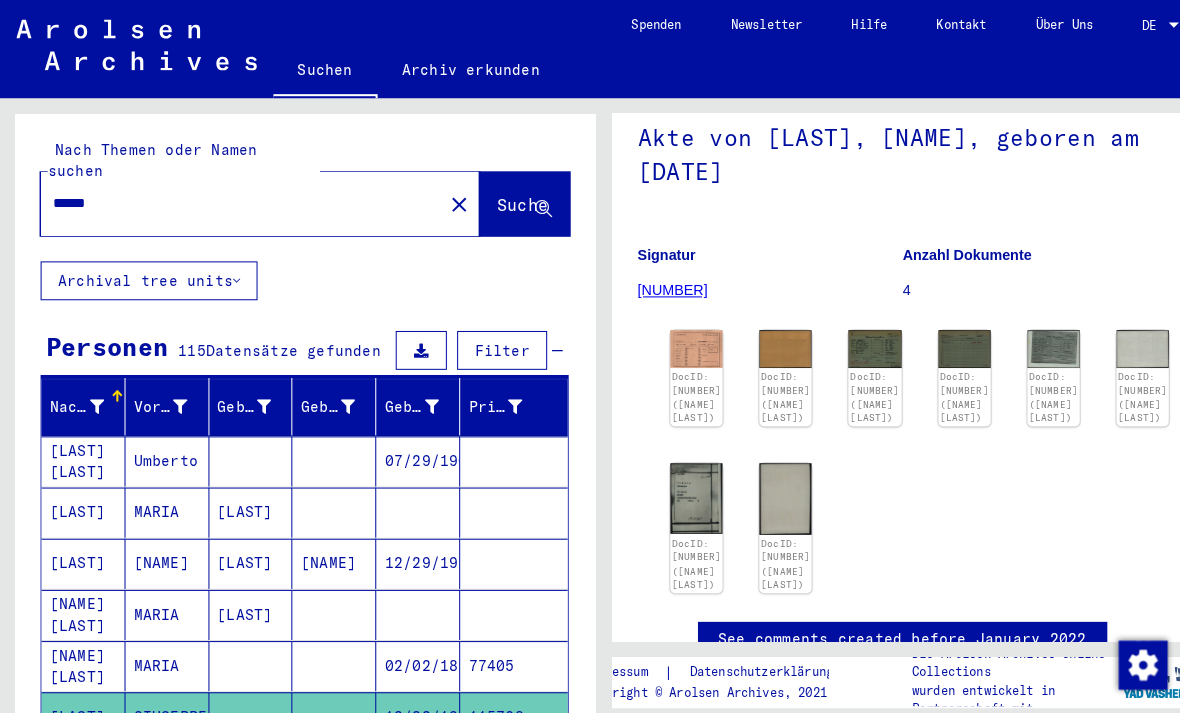 scroll, scrollTop: 0, scrollLeft: 0, axis: both 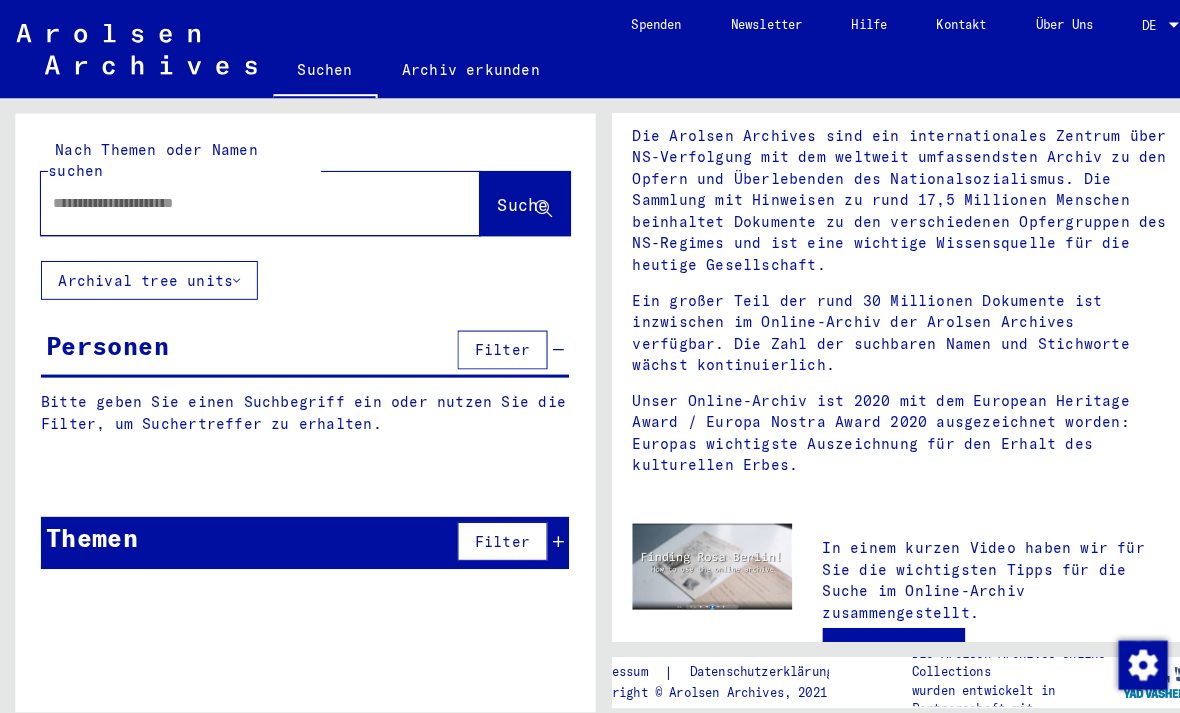 click at bounding box center (230, 198) 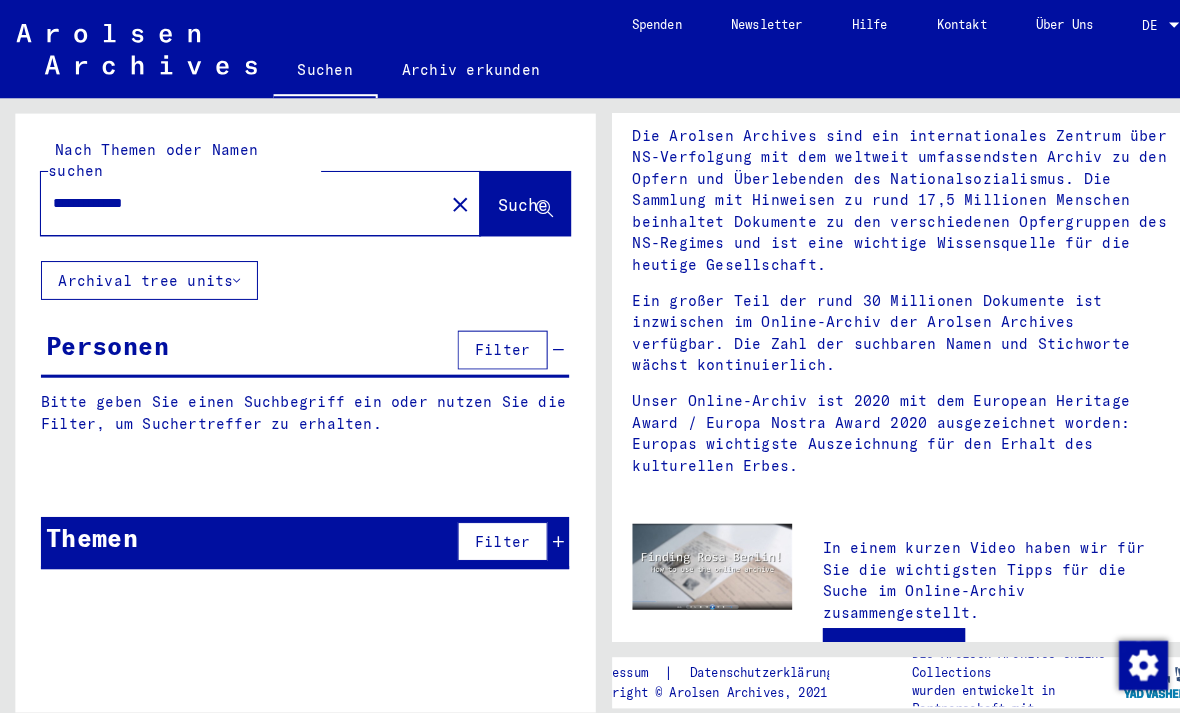type on "**********" 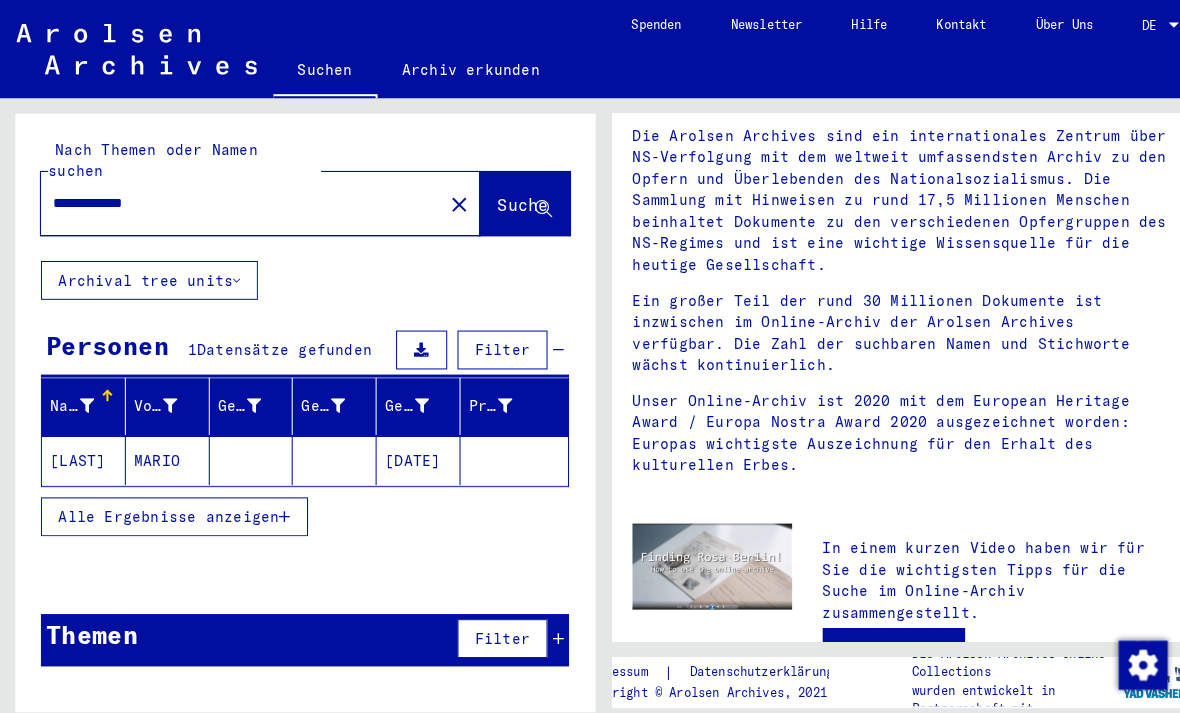 click on "[LAST]" 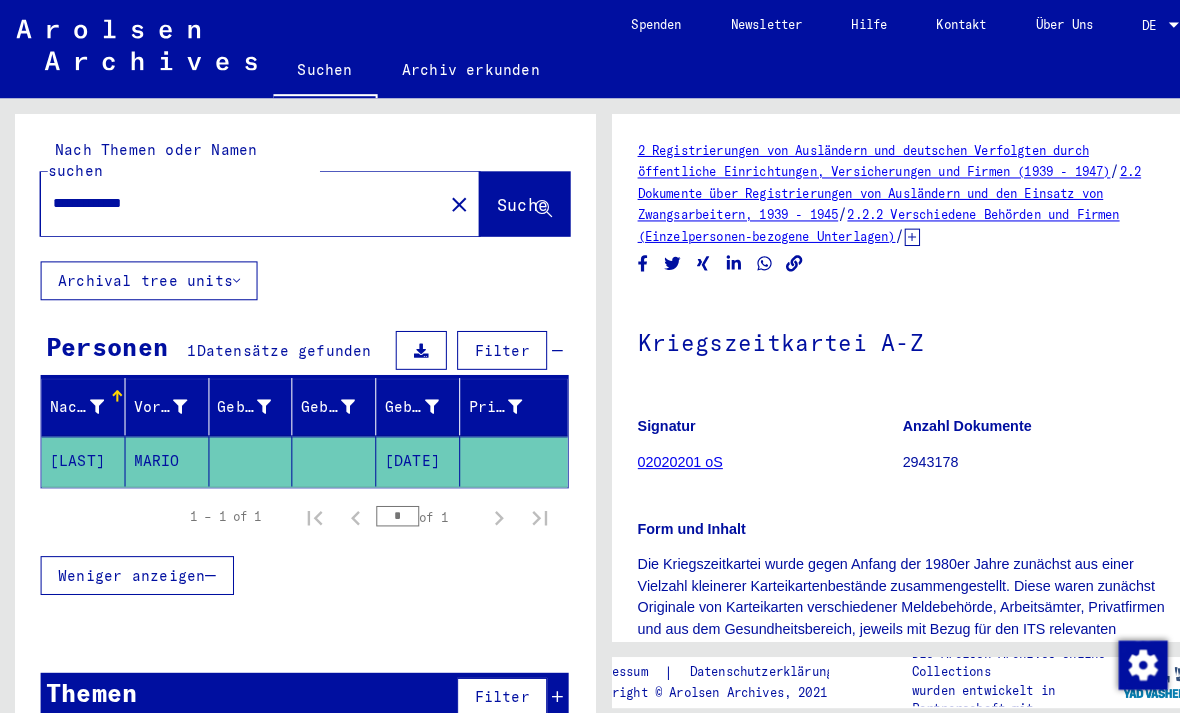 scroll, scrollTop: 0, scrollLeft: 0, axis: both 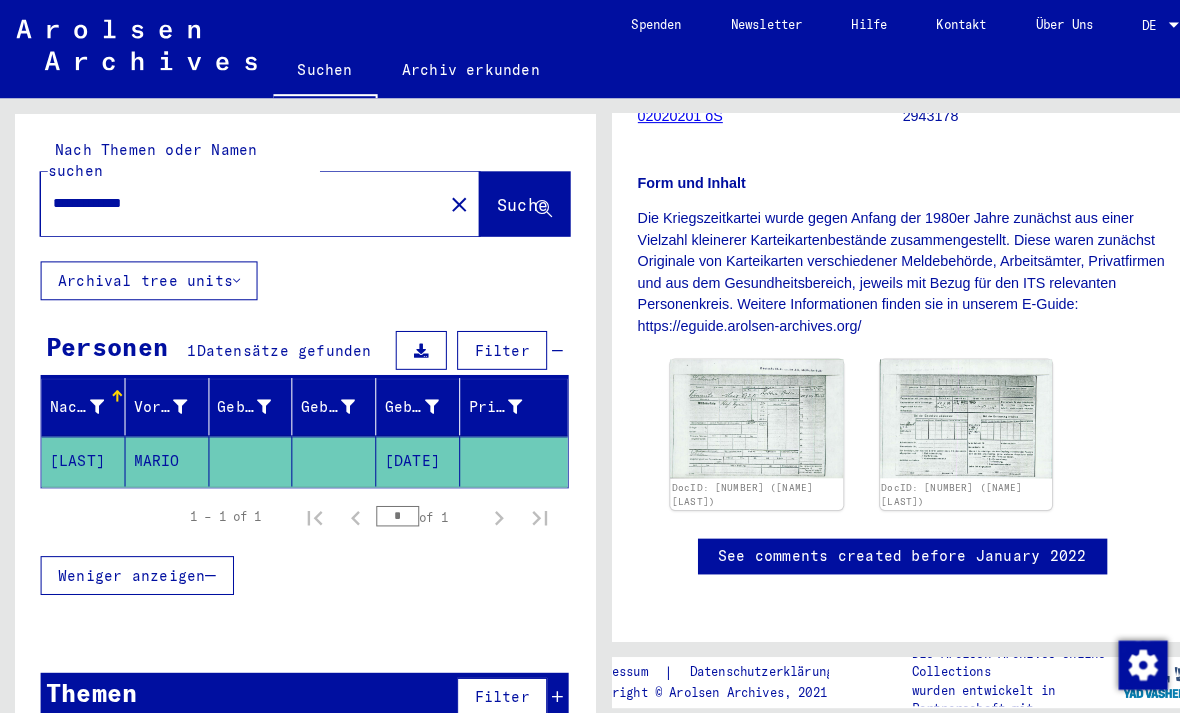 click 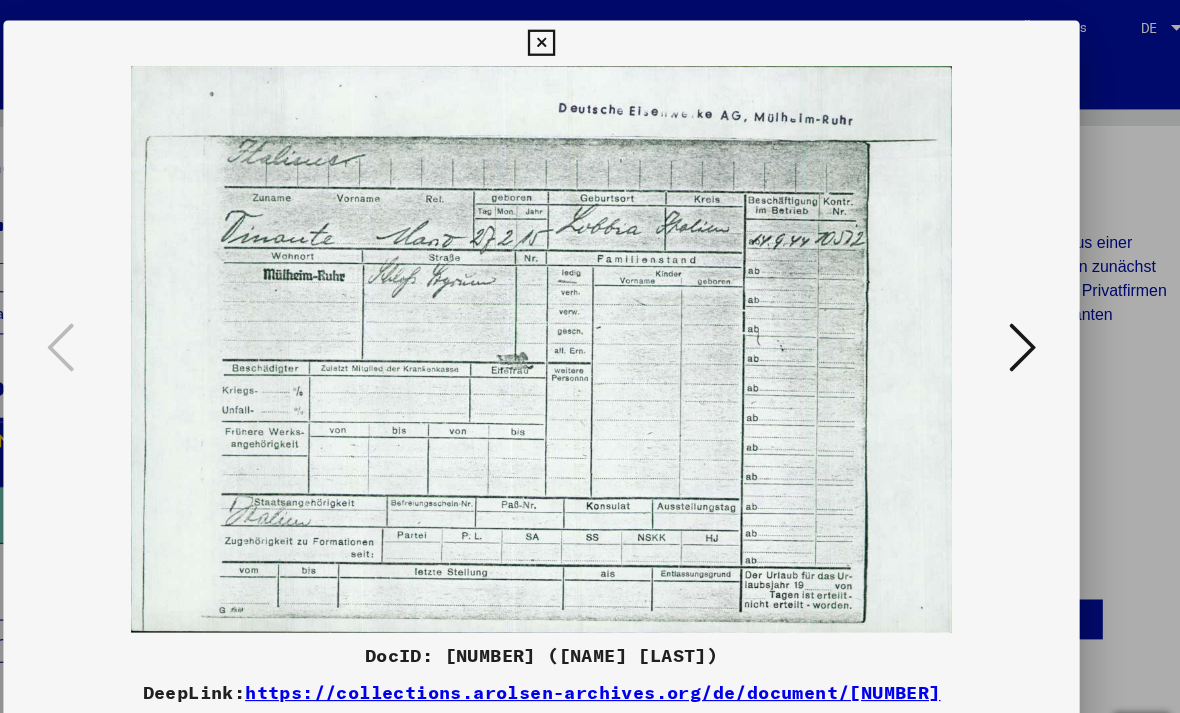 click at bounding box center [1012, 306] 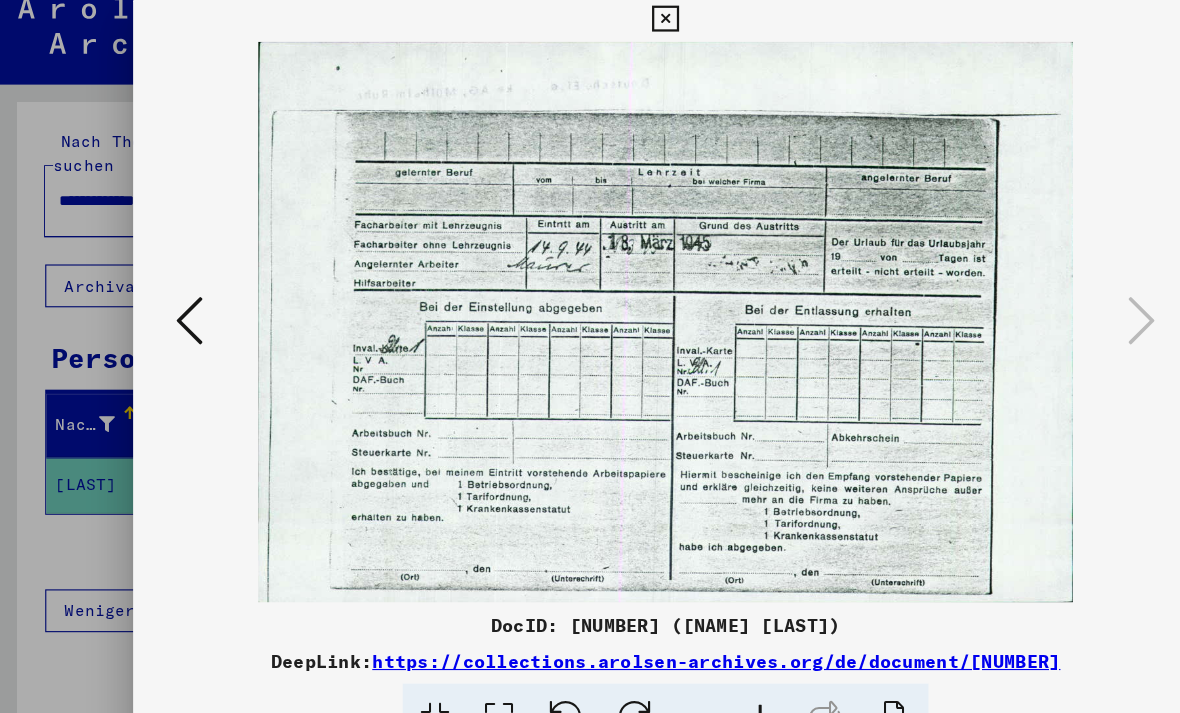 click at bounding box center [168, 305] 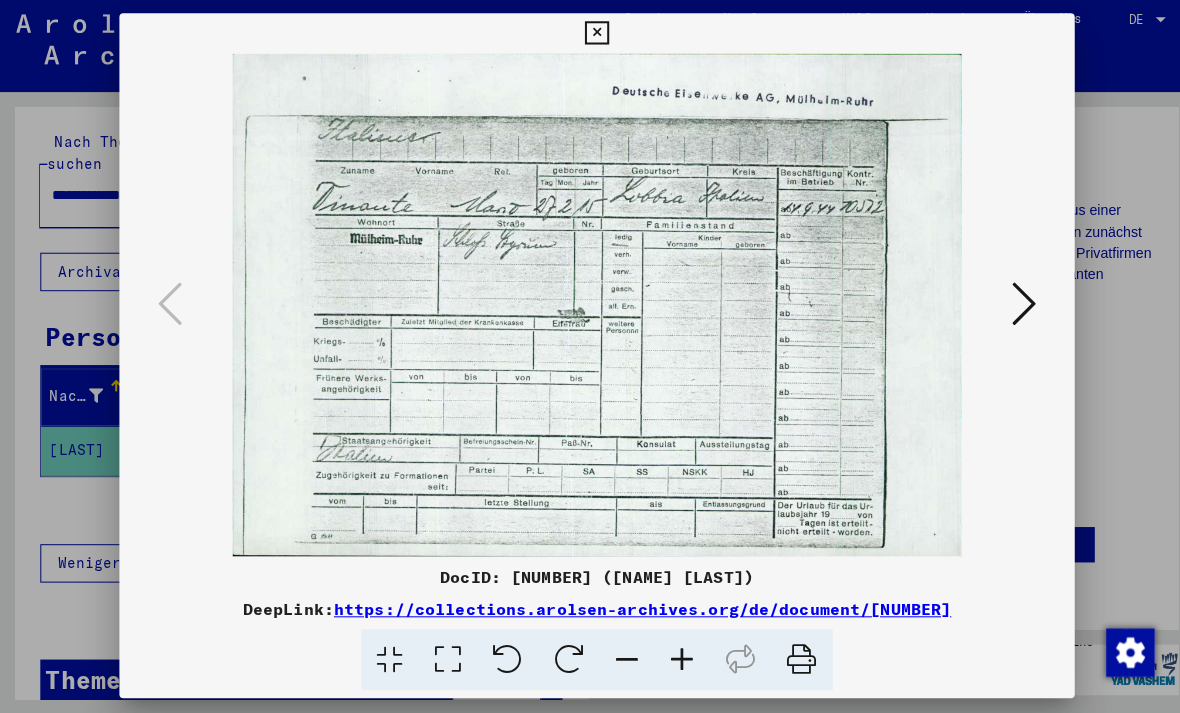 click at bounding box center (1012, 305) 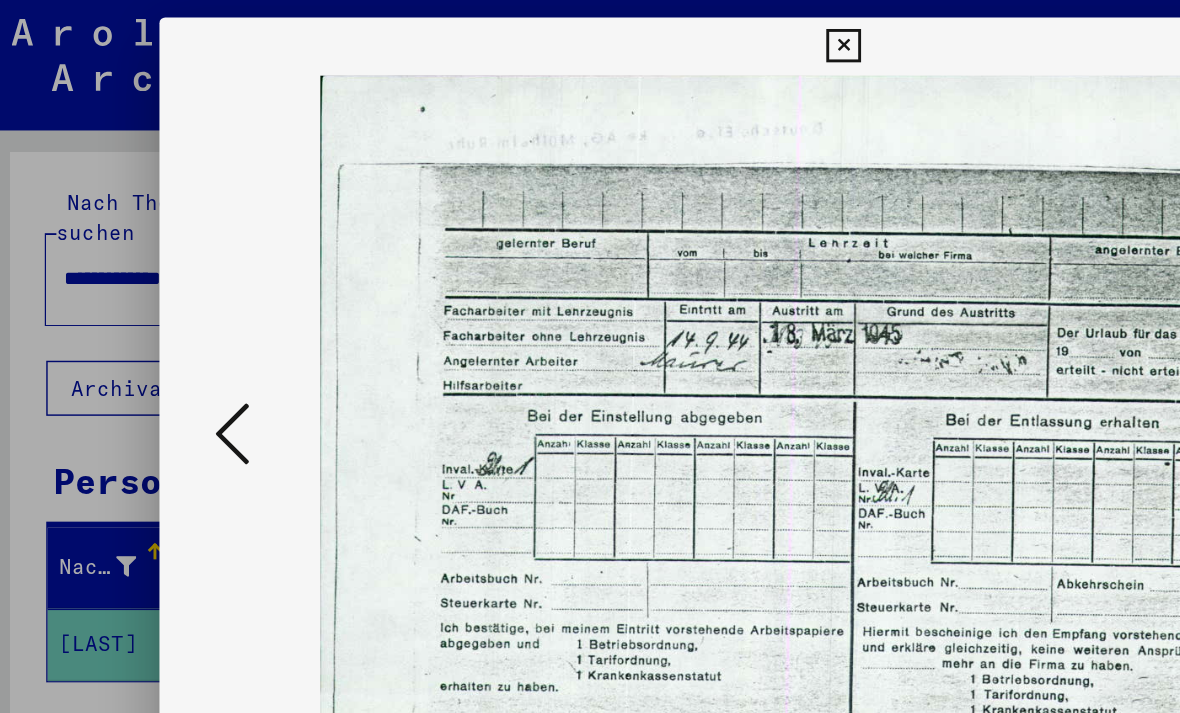 scroll, scrollTop: 0, scrollLeft: 0, axis: both 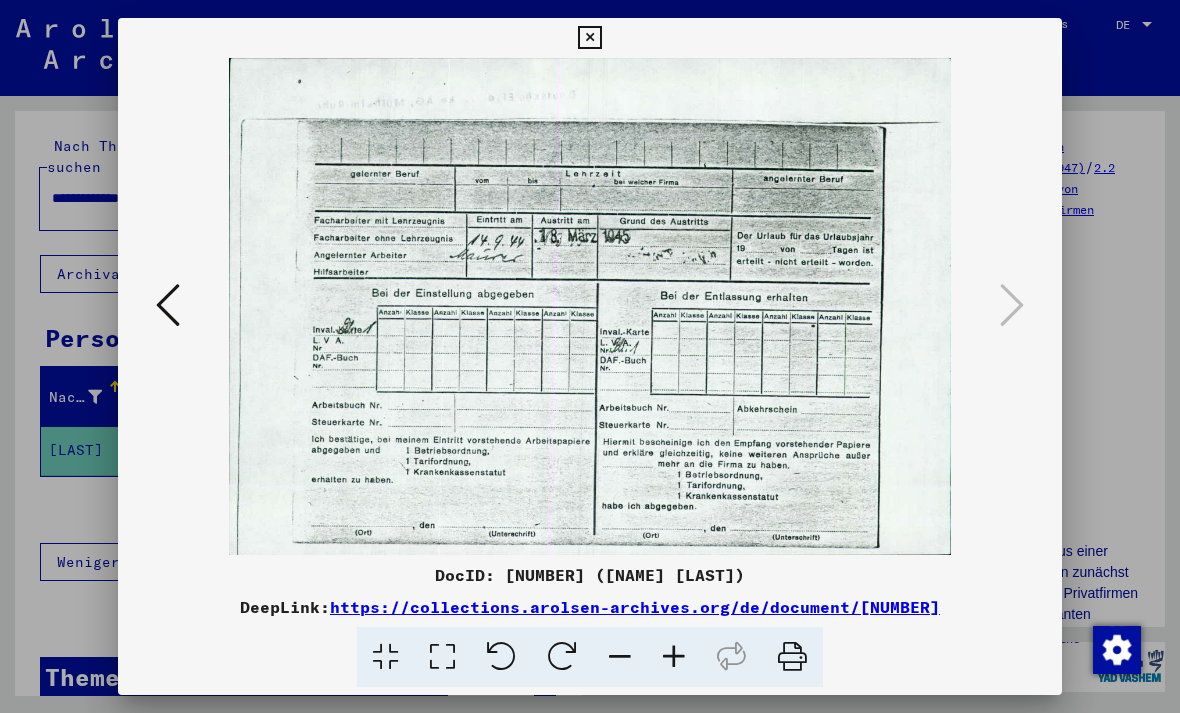 click at bounding box center (590, 306) 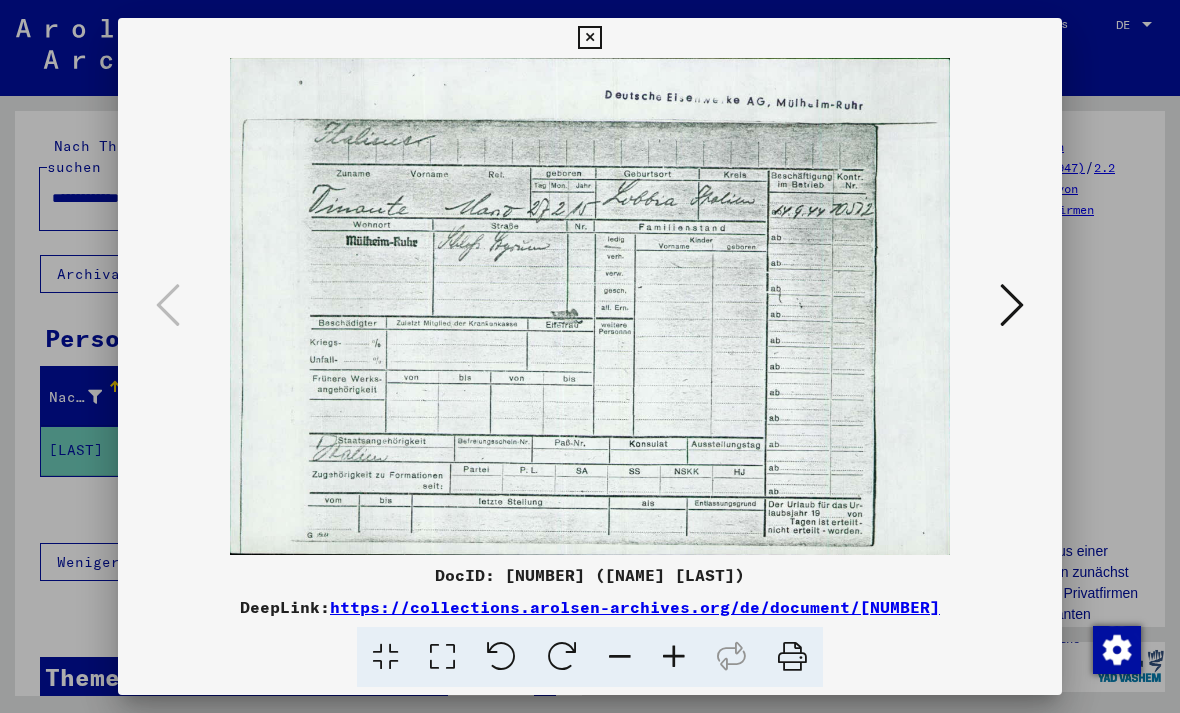 click at bounding box center (589, 38) 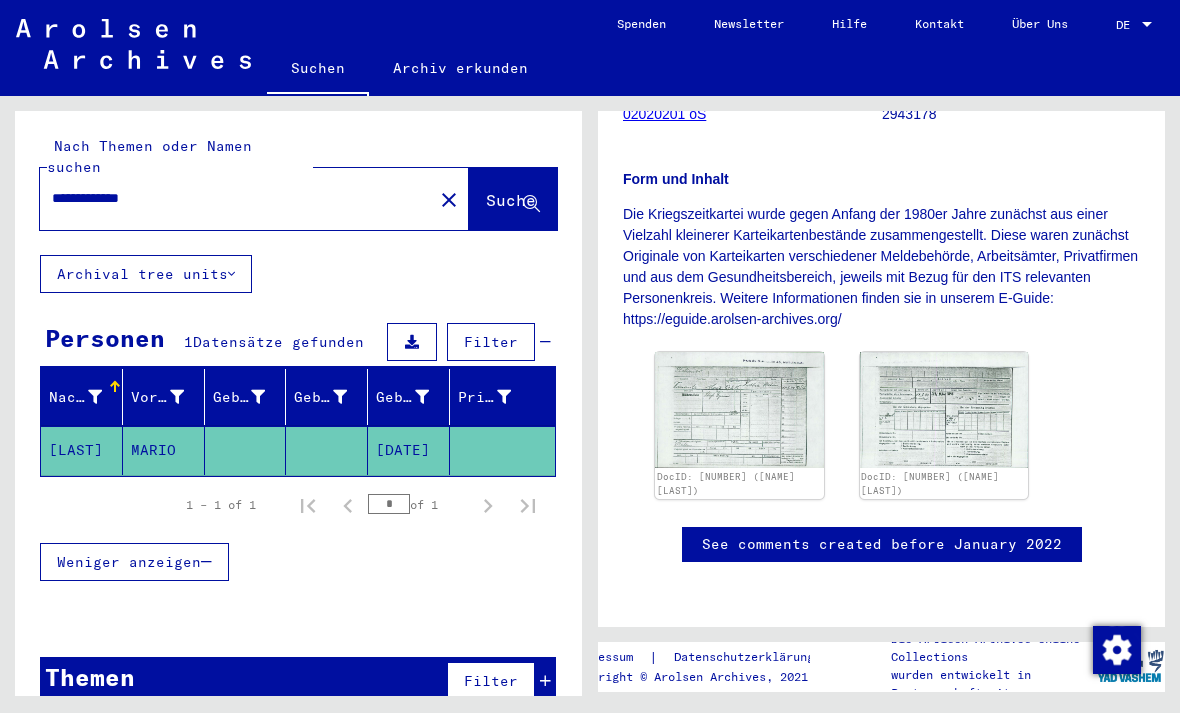 scroll, scrollTop: 302, scrollLeft: 0, axis: vertical 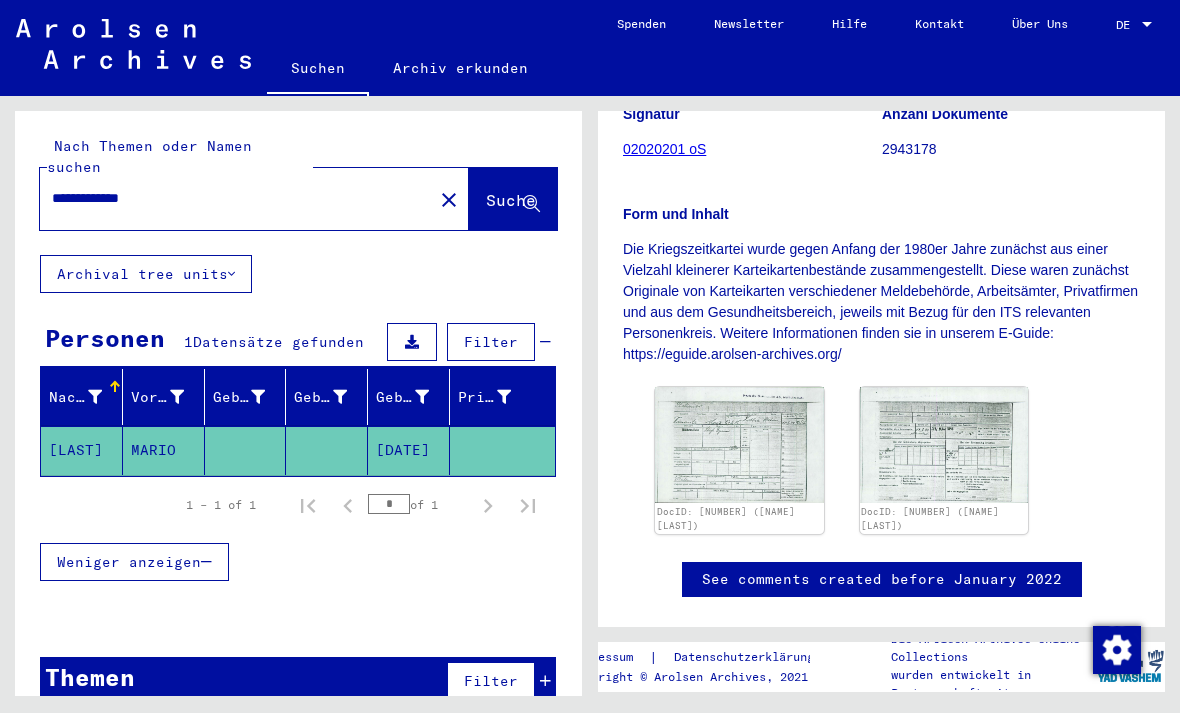 click 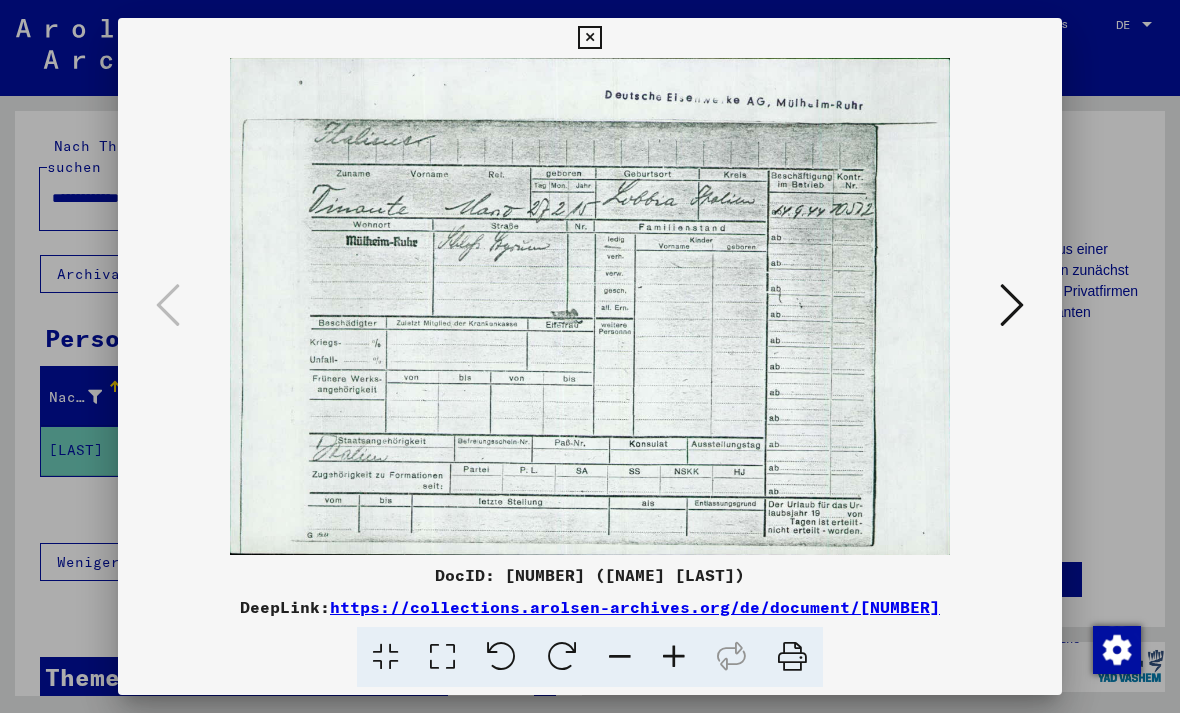 click at bounding box center (1012, 306) 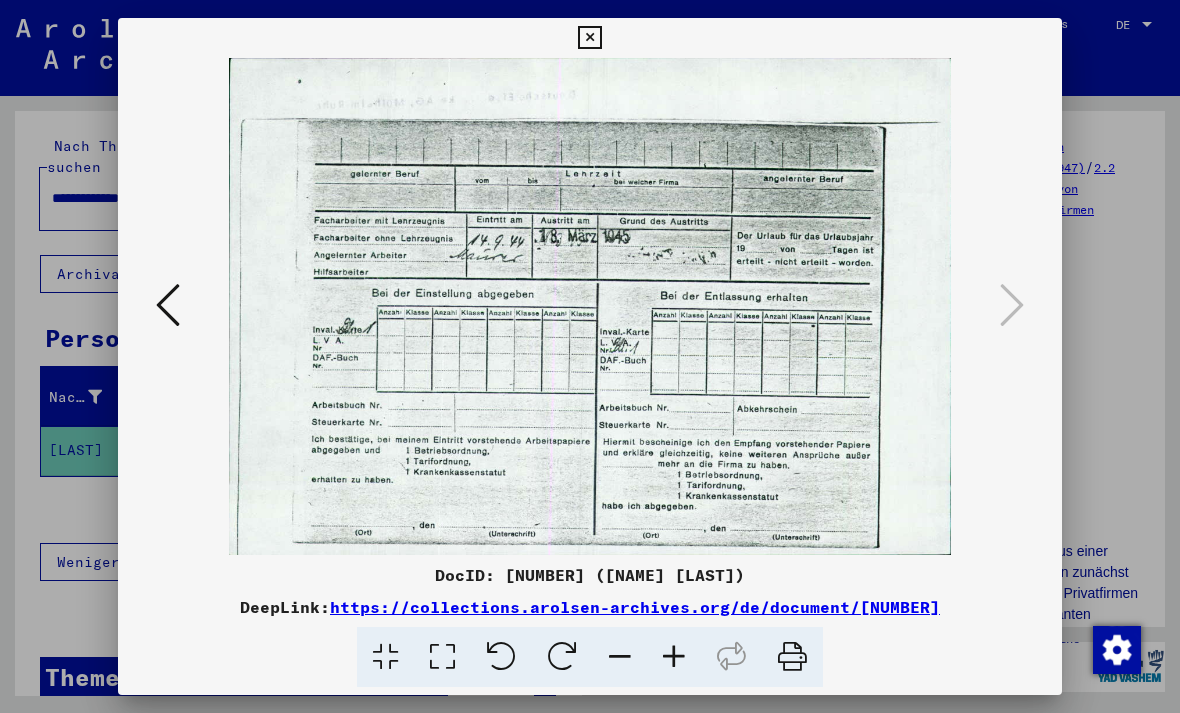 scroll, scrollTop: 0, scrollLeft: 0, axis: both 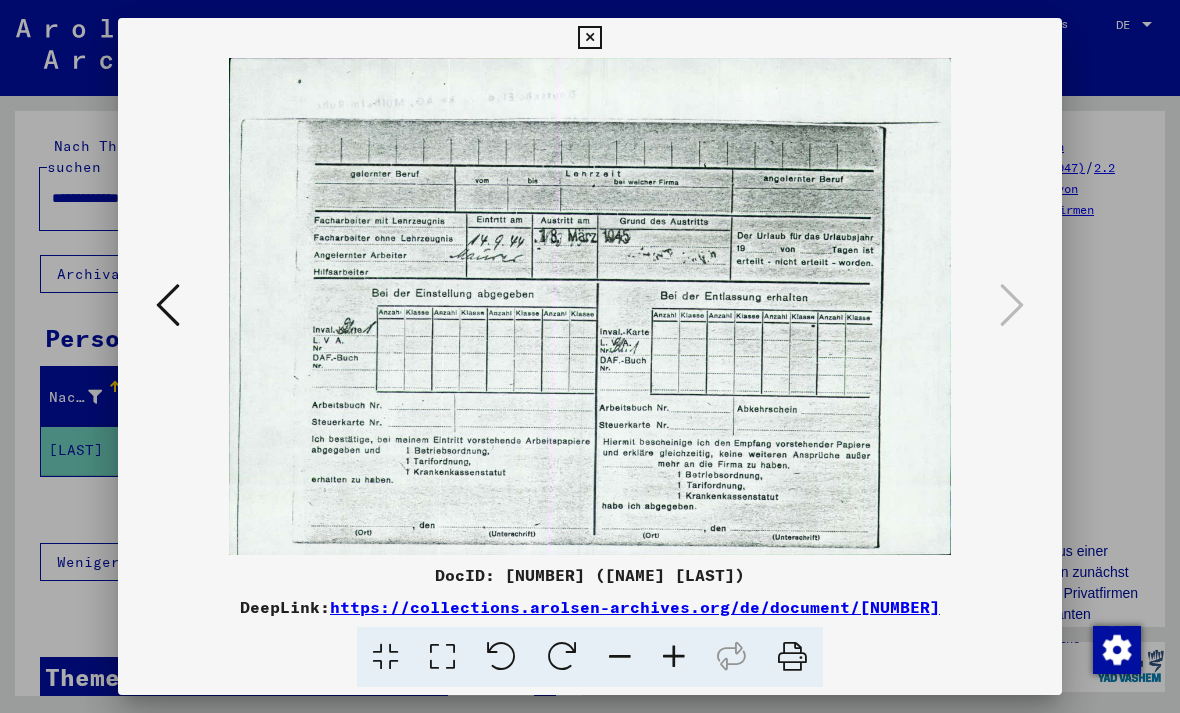 click at bounding box center (168, 305) 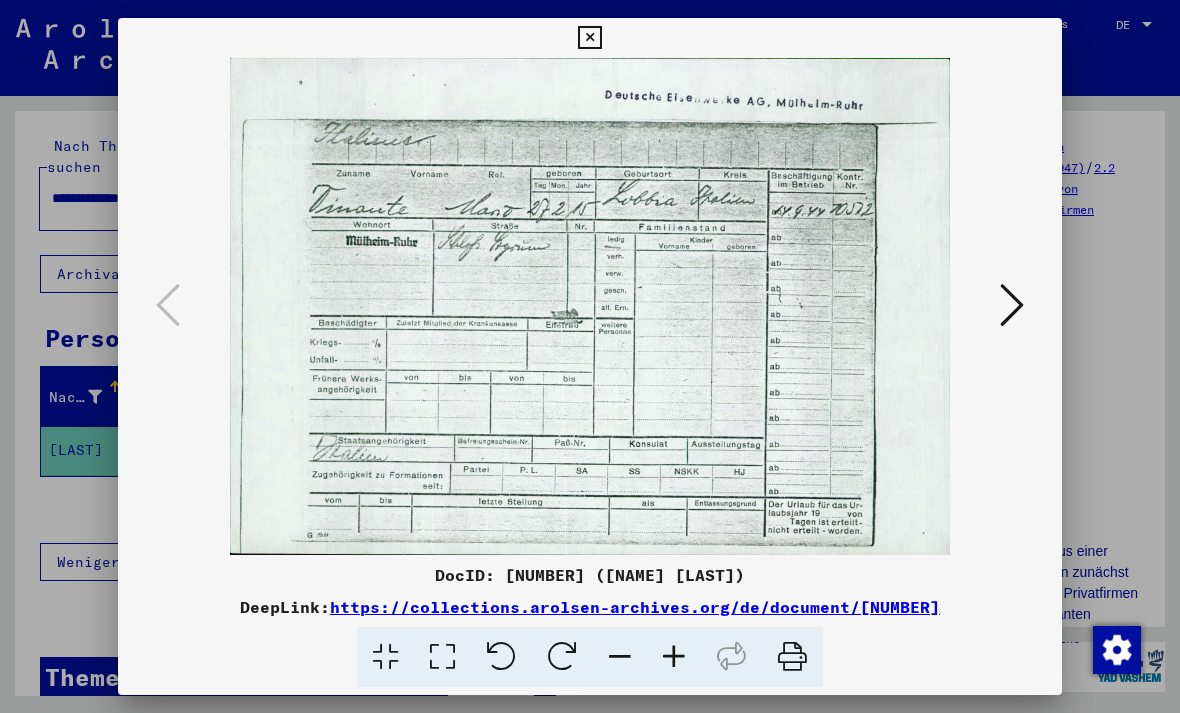 click at bounding box center [589, 38] 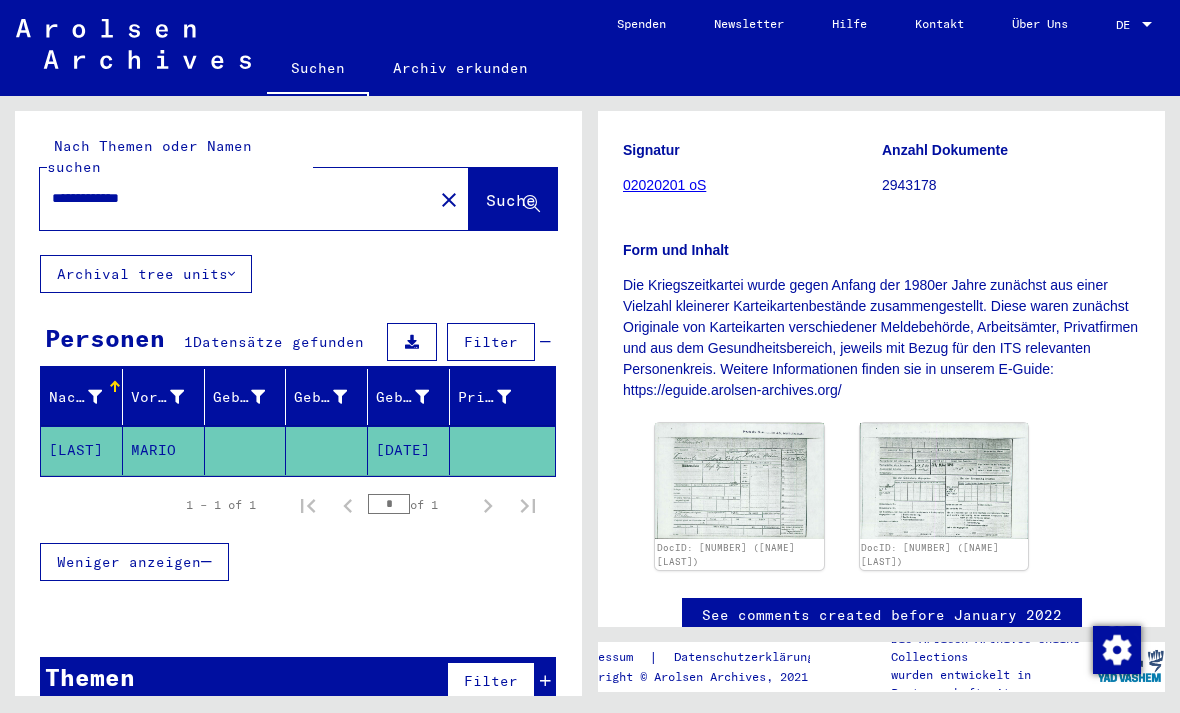 scroll, scrollTop: 258, scrollLeft: 0, axis: vertical 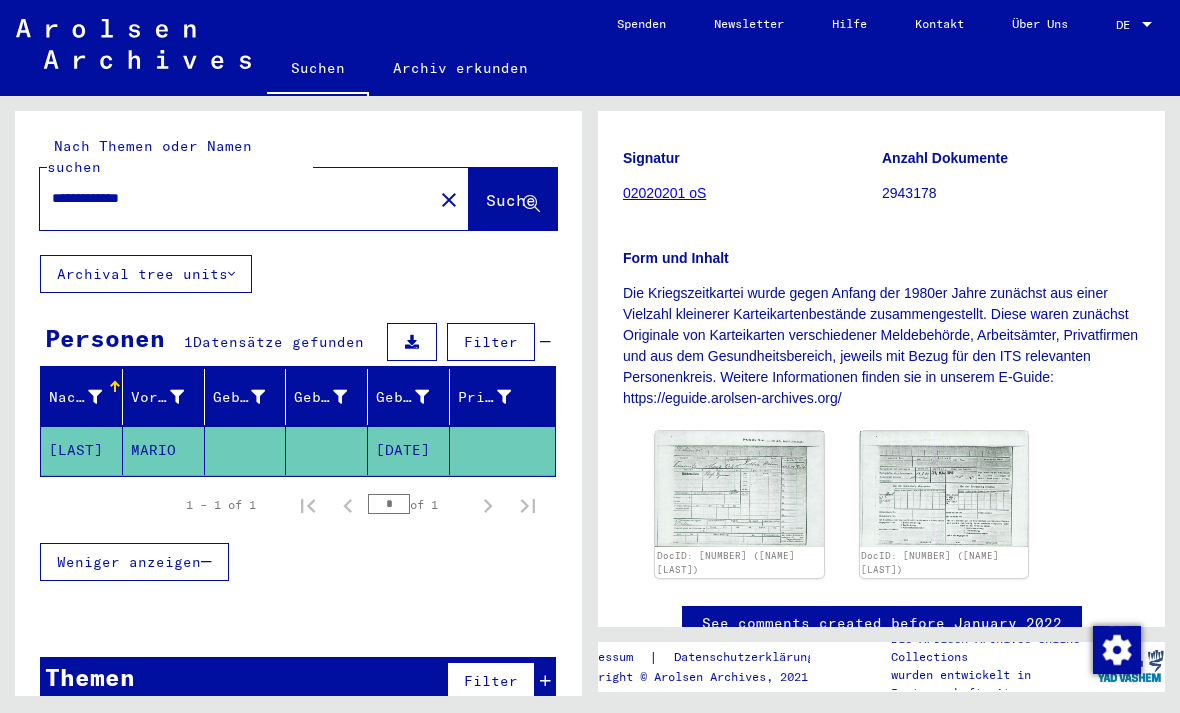 click on "Die Kriegszeitkartei wurde gegen Anfang der 1980er Jahre zunächst aus      einer Vielzahl kleinerer Karteikartenbestände zusammengestellt. Diese      waren zunächst Originale von Karteikarten verschiedener Meldebehörde,      Arbeitsämter, Privatfirmen und aus dem Gesundheitsbereich, jeweils mit      Bezug für den ITS relevanten Personenkreis. Weitere Informationen finden      sie in unserem E-Guide: https://eguide.arolsen-archives.org/" 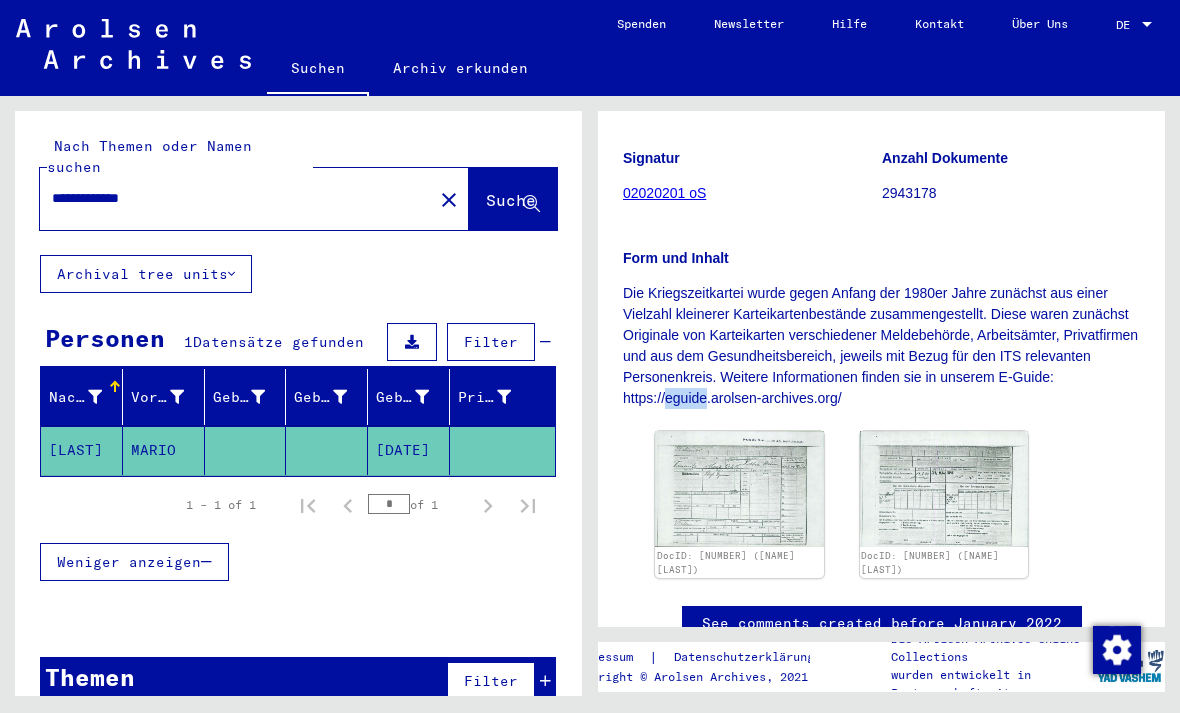 click on "02020201 oS" 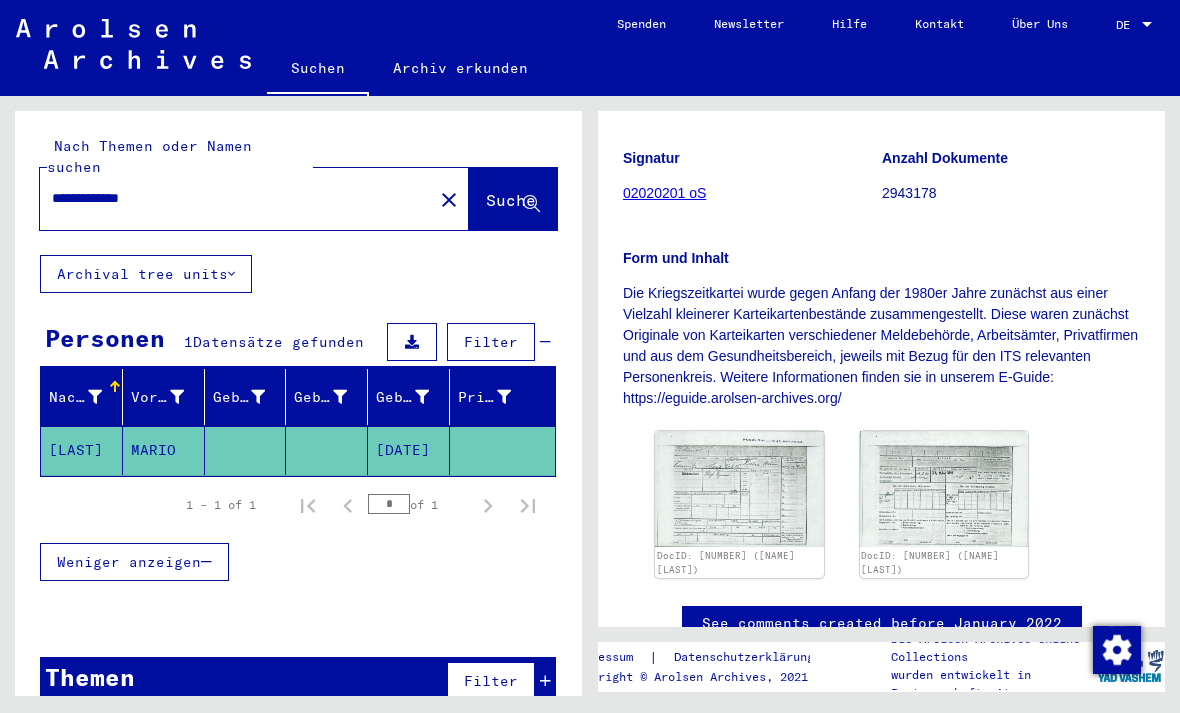 click on "02020201 oS" 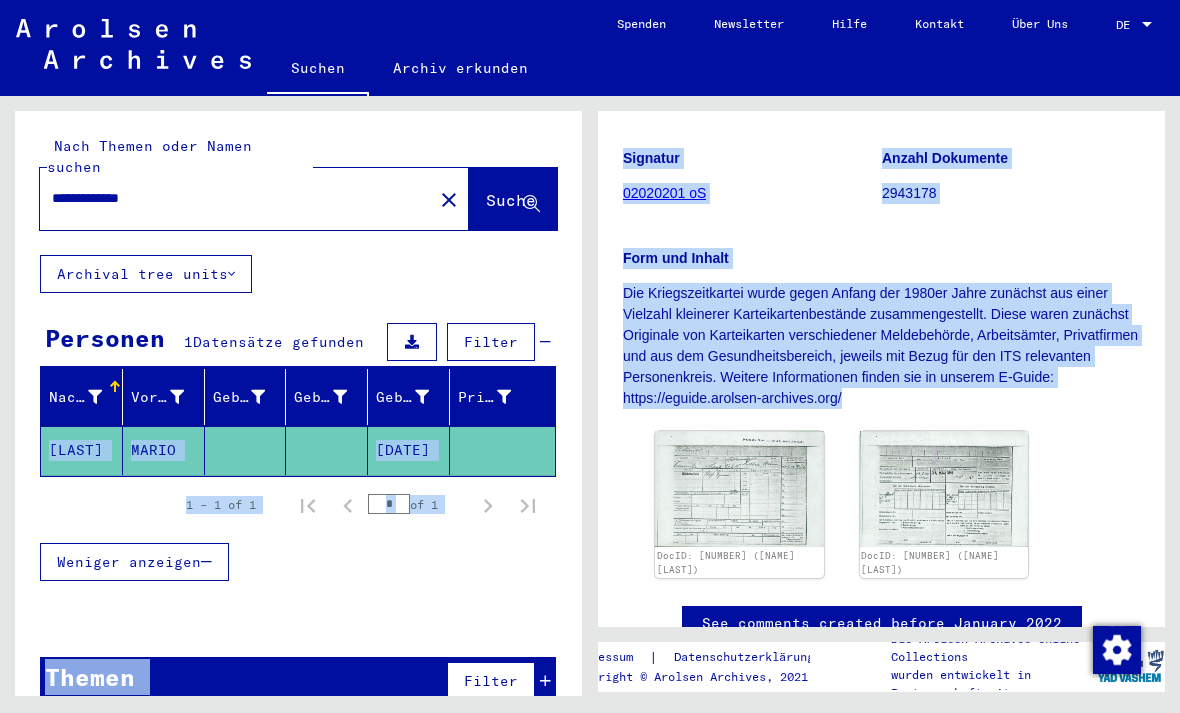 click on "Die Kriegszeitkartei wurde gegen Anfang der 1980er Jahre zunächst aus      einer Vielzahl kleinerer Karteikartenbestände zusammengestellt. Diese      waren zunächst Originale von Karteikarten verschiedener Meldebehörde,      Arbeitsämter, Privatfirmen und aus dem Gesundheitsbereich, jeweils mit      Bezug für den ITS relevanten Personenkreis. Weitere Informationen finden      sie in unserem E-Guide: https://eguide.arolsen-archives.org/" 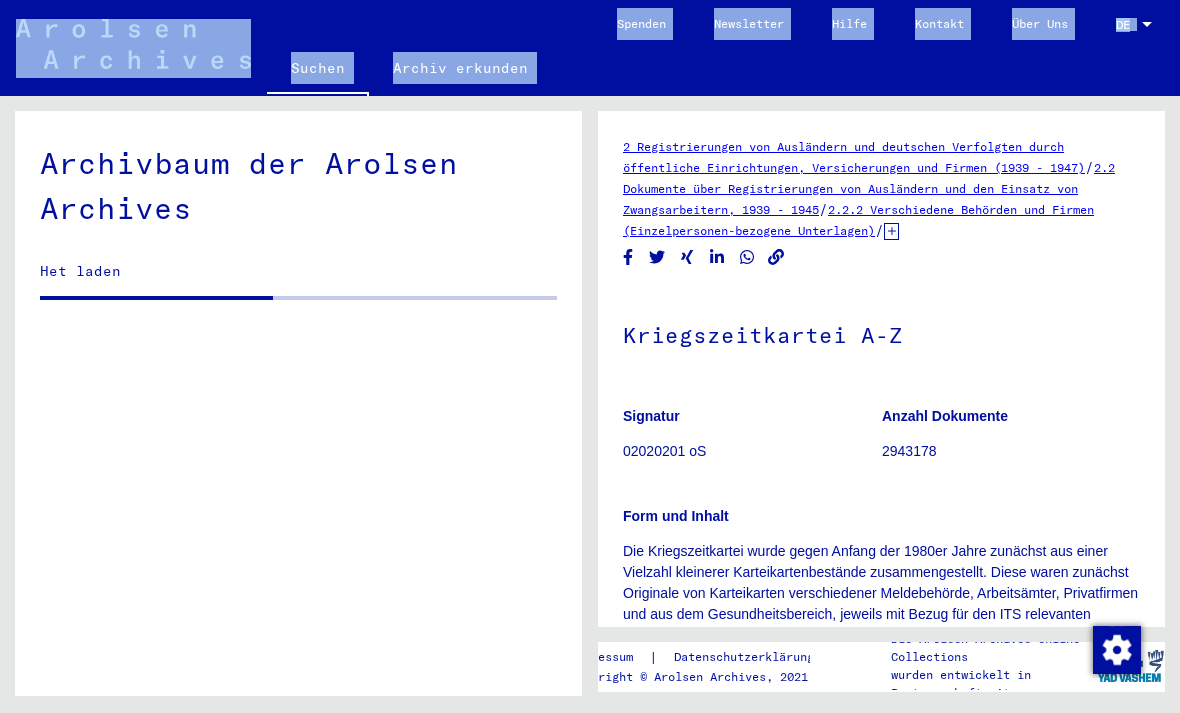 click on "Kriegszeitkartei A-Z  Signatur 02020201 oS Anzahl Dokumente 2943178 Form und Inhalt Die Kriegszeitkartei wurde gegen Anfang der 1980er Jahre zunächst aus      einer Vielzahl kleinerer Karteikartenbestände zusammengestellt. Diese      waren zunächst Originale von Karteikarten verschiedener Meldebehörde,      Arbeitsämter, Privatfirmen und aus dem Gesundheitsbereich, jeweils mit      Bezug für den ITS relevanten Personenkreis. Weitere Informationen finden      sie in unserem E-Guide: https://eguide.arolsen-archives.org/" 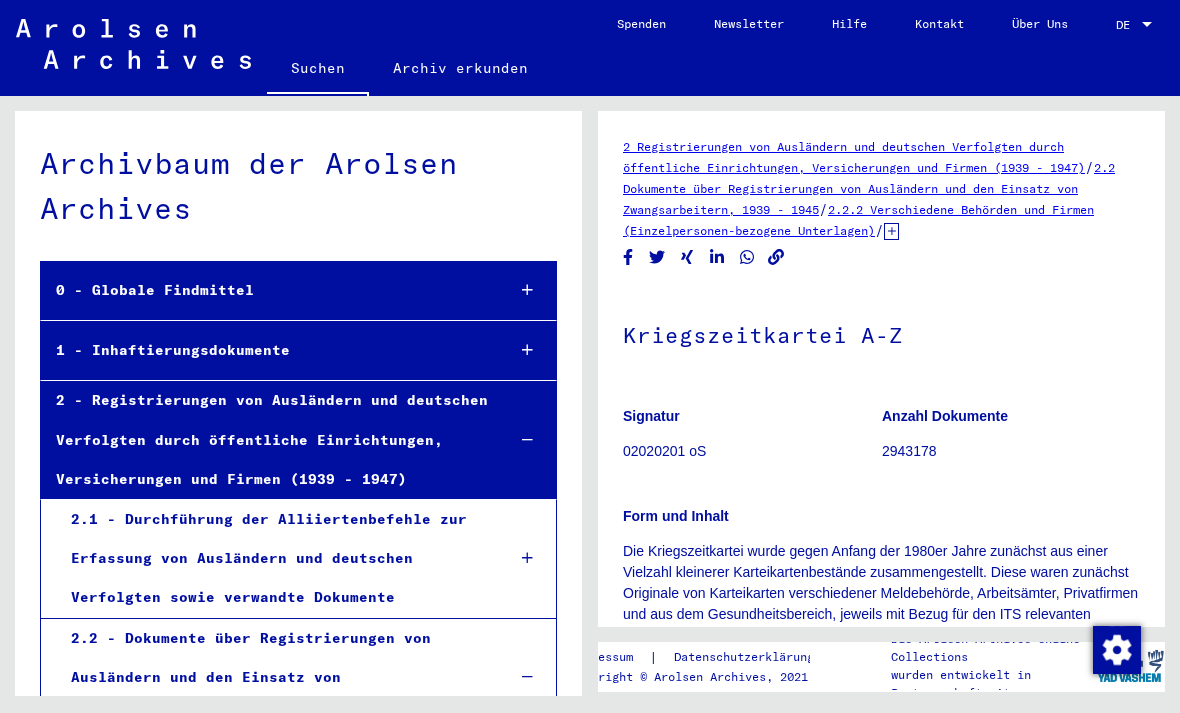scroll, scrollTop: 126395, scrollLeft: 0, axis: vertical 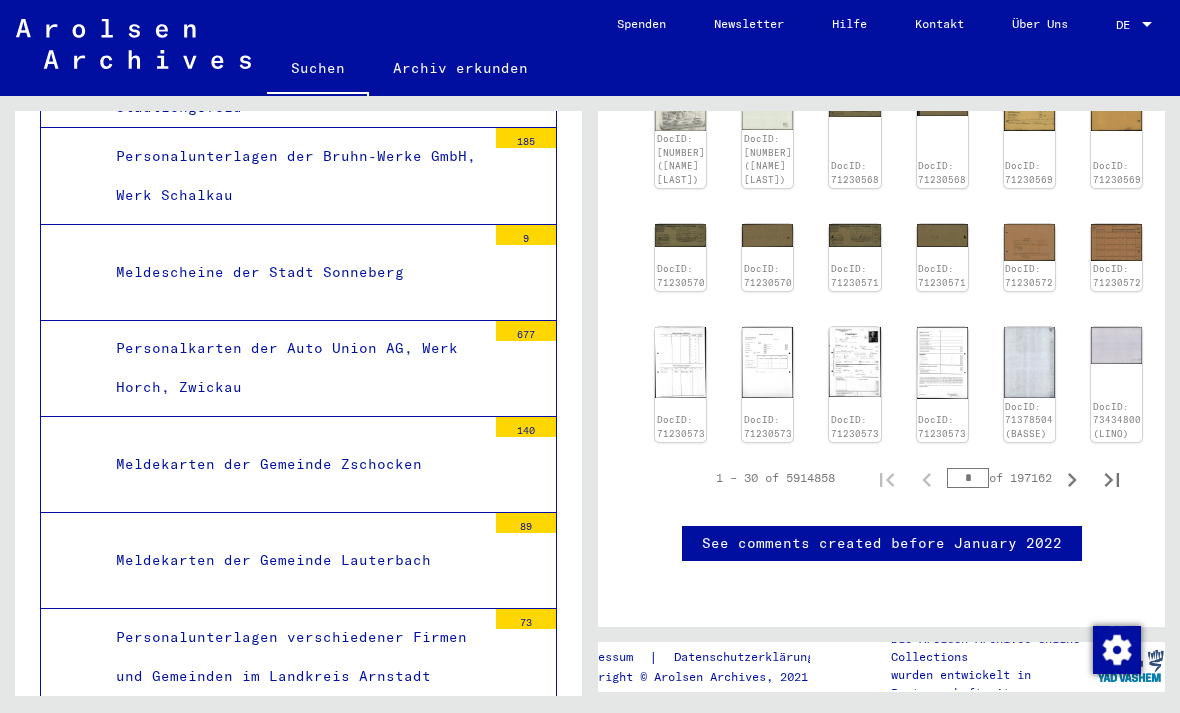 click 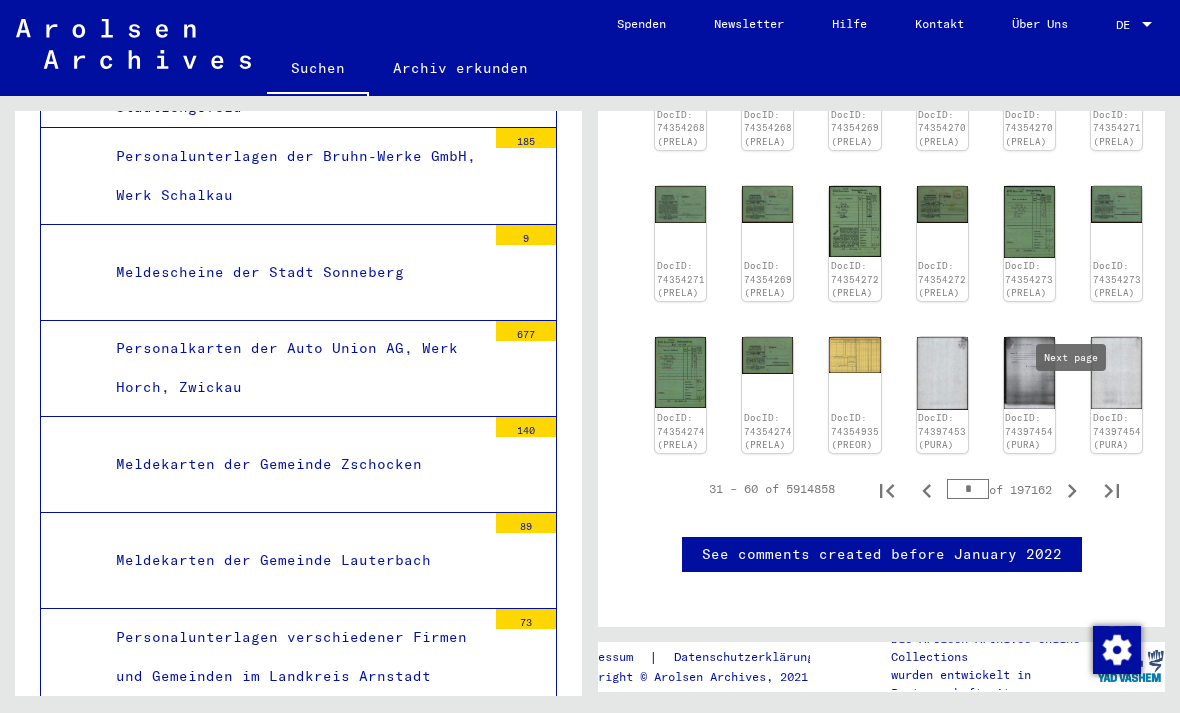 scroll, scrollTop: 1029, scrollLeft: 0, axis: vertical 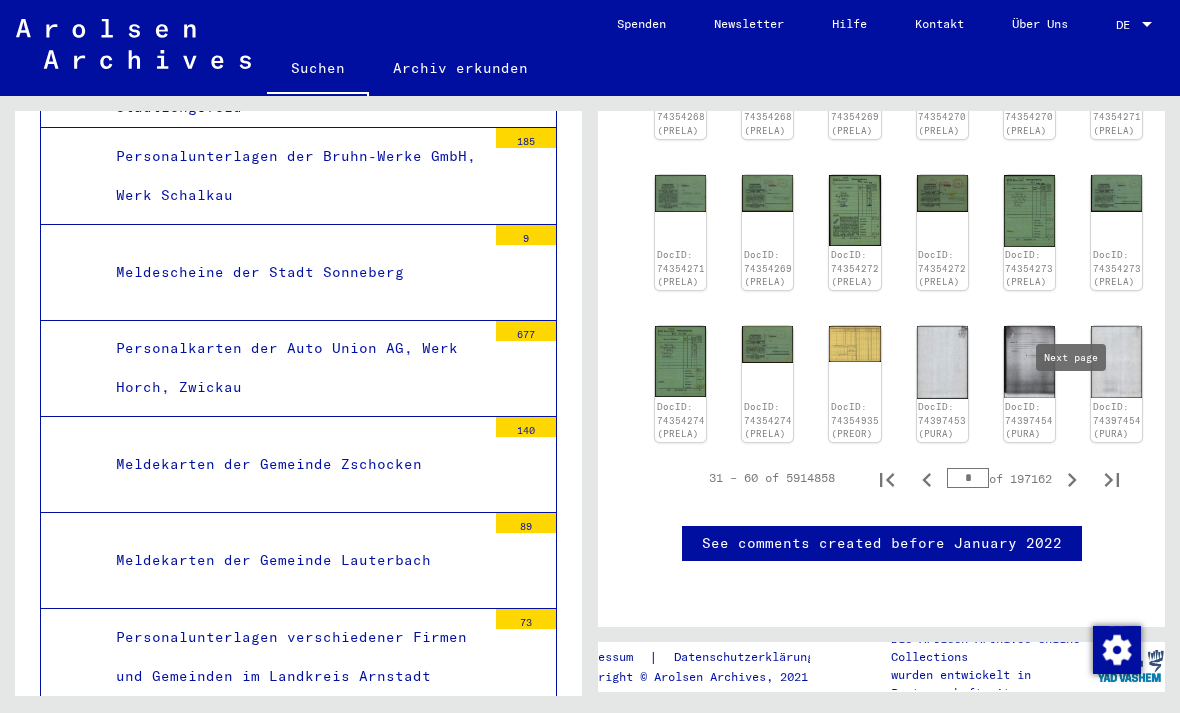click 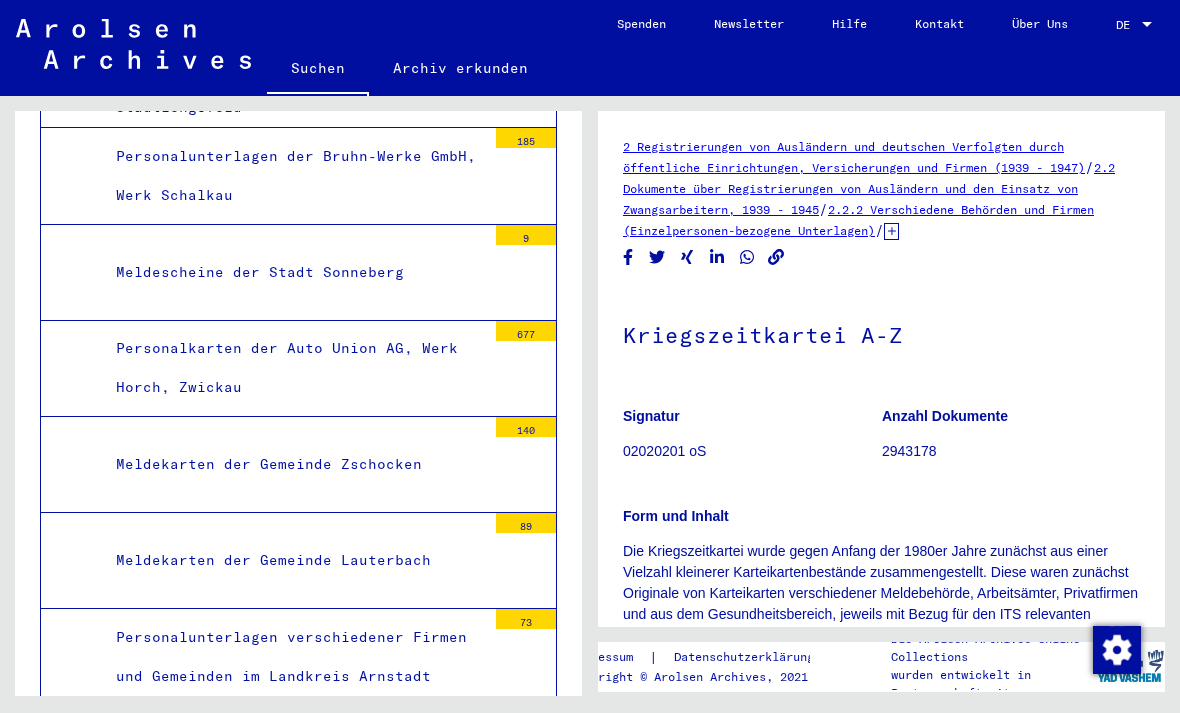 scroll, scrollTop: 0, scrollLeft: 0, axis: both 